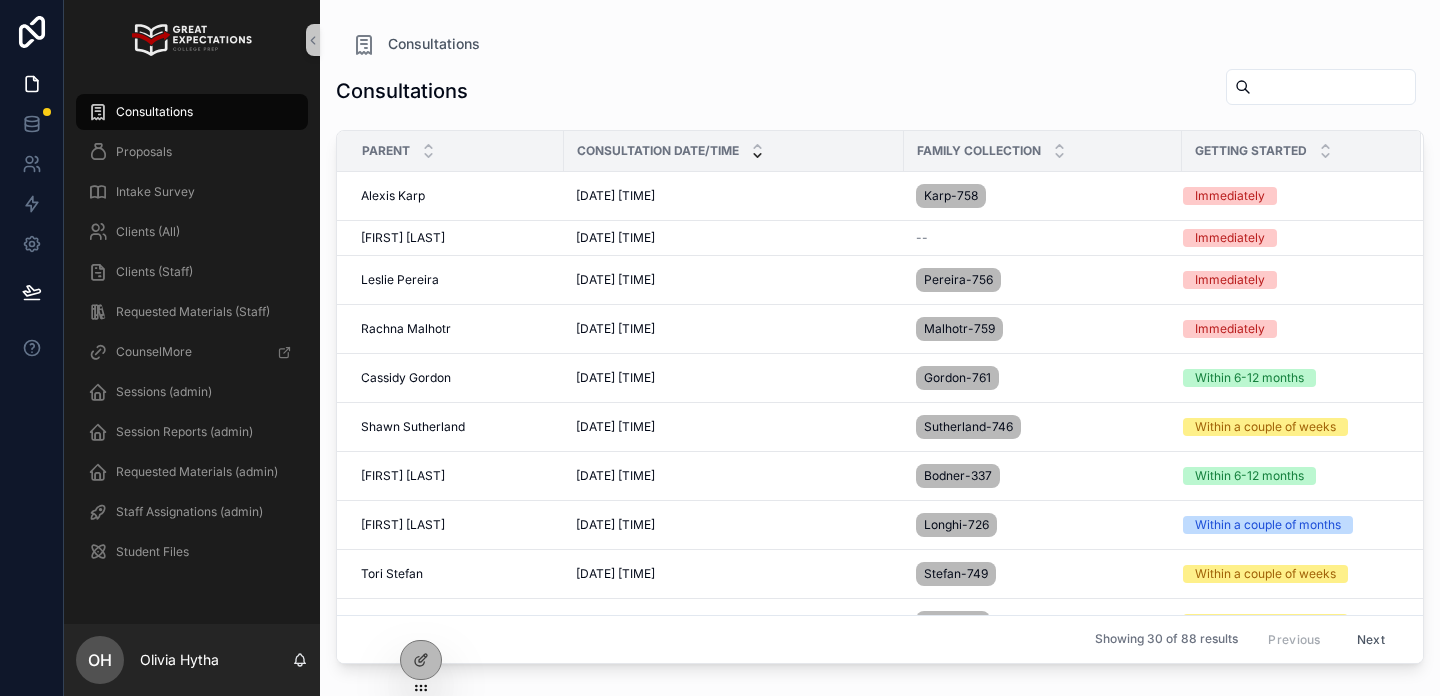 scroll, scrollTop: 0, scrollLeft: 0, axis: both 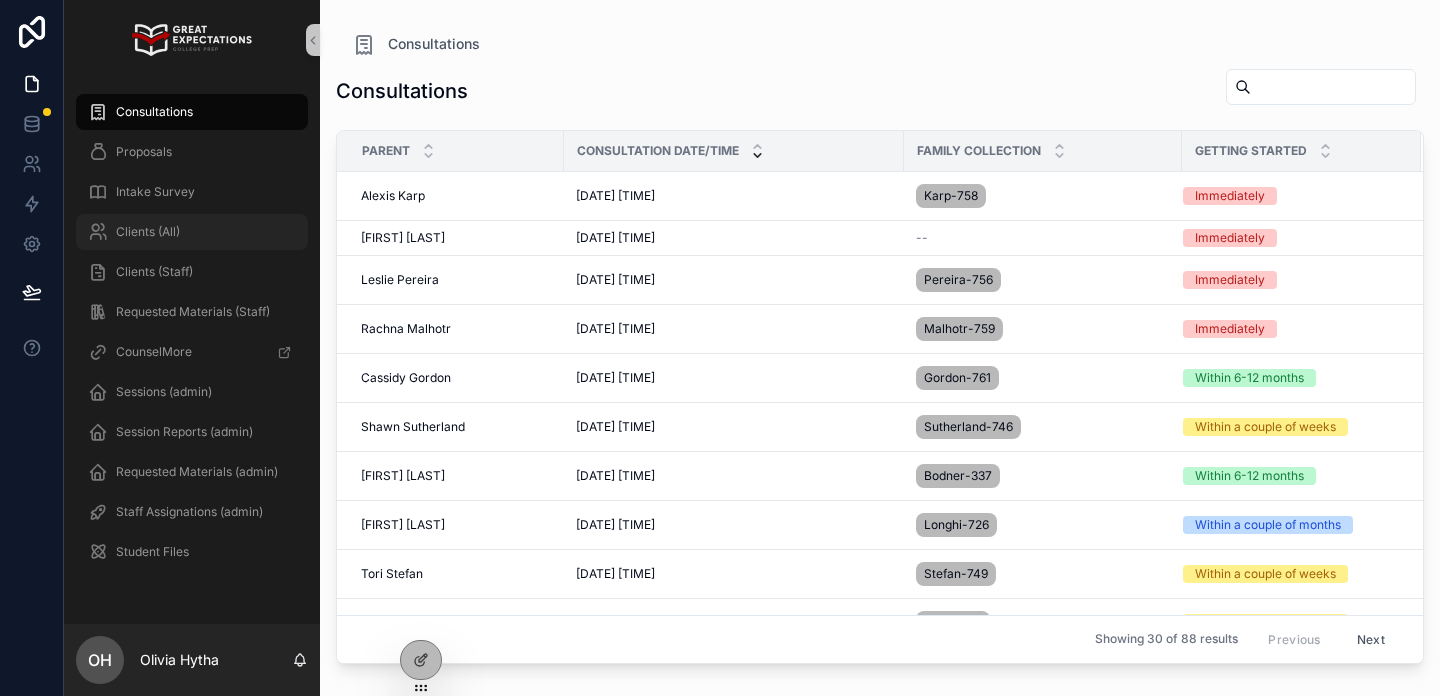 click on "Clients (All)" at bounding box center [148, 232] 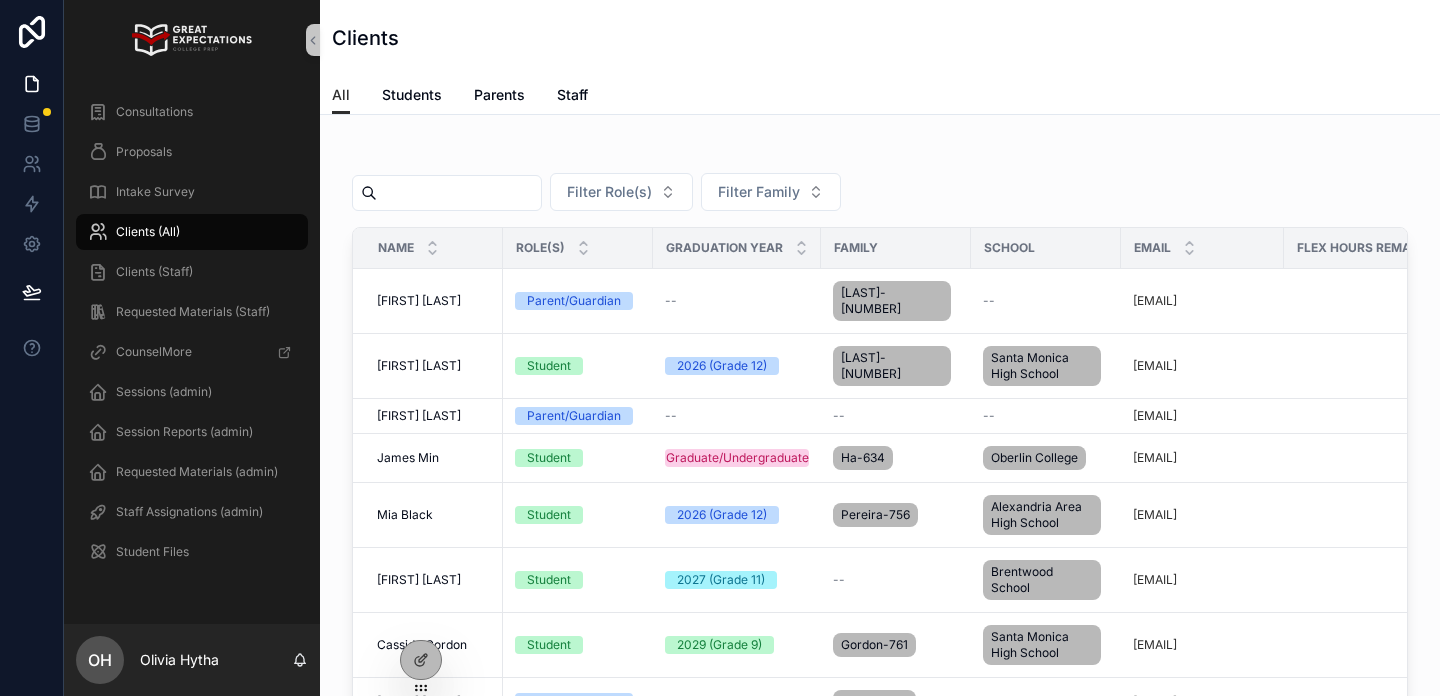 click at bounding box center [459, 193] 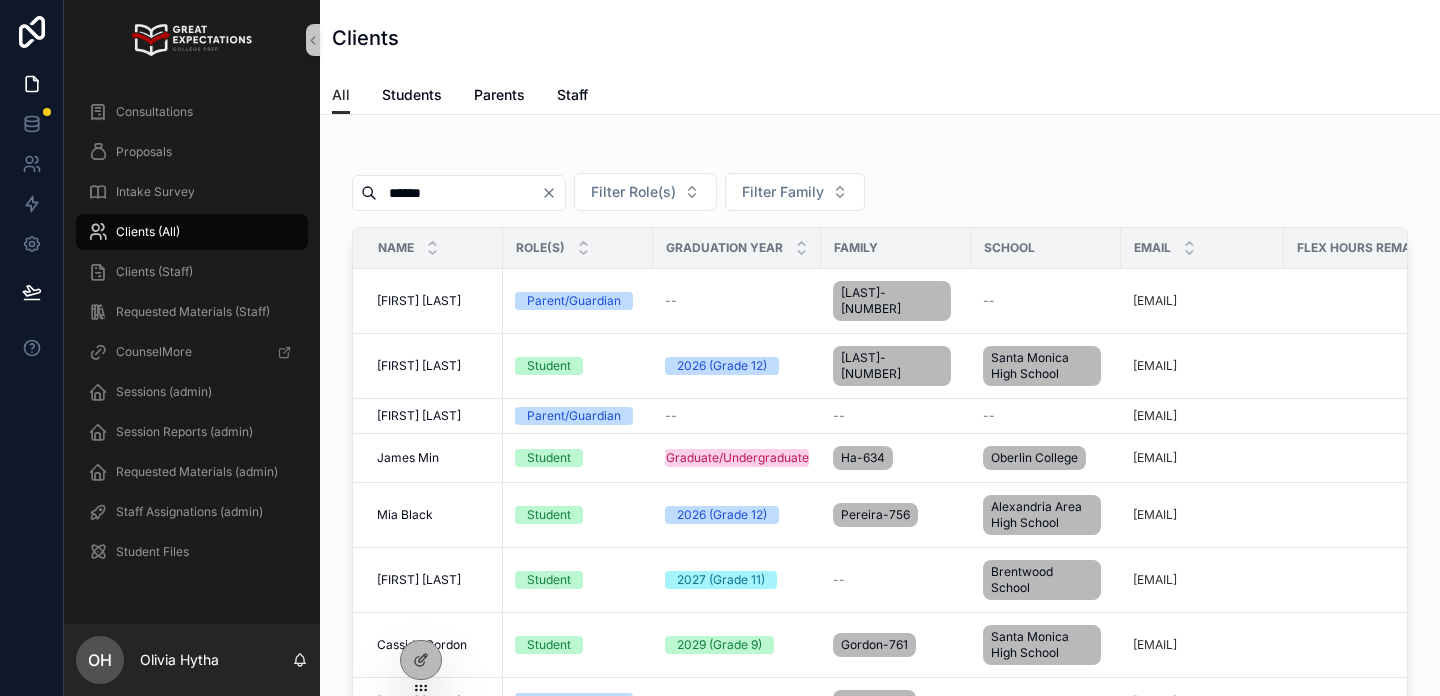 type on "******" 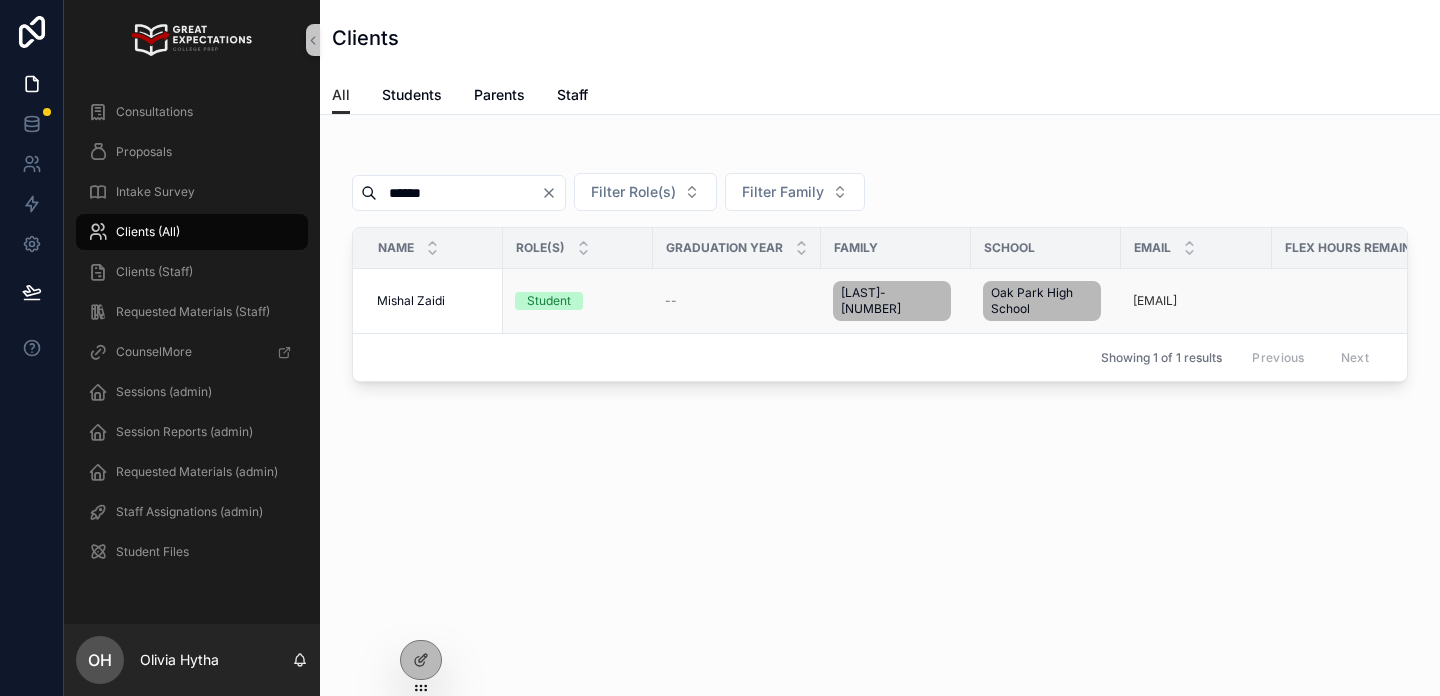 click on "[FIRST] [LAST] [FIRST] [LAST]" at bounding box center (428, 301) 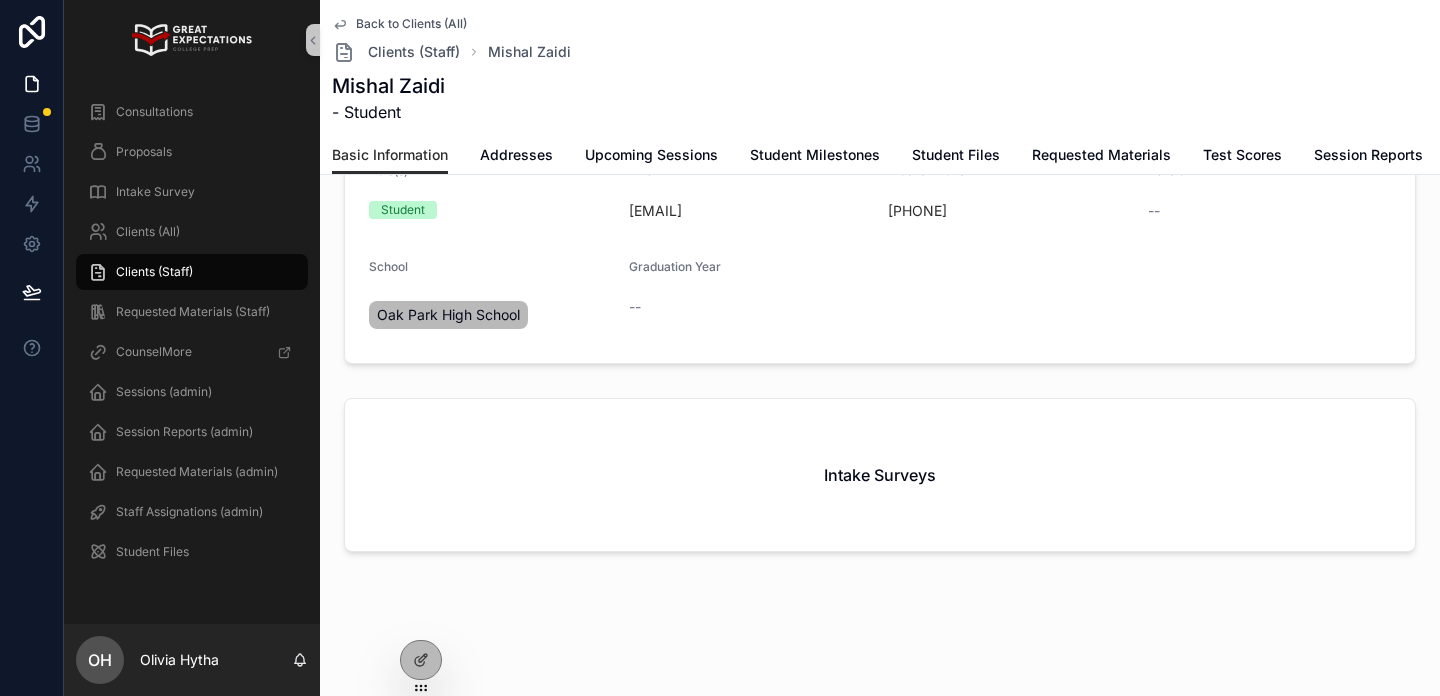 scroll, scrollTop: 0, scrollLeft: 0, axis: both 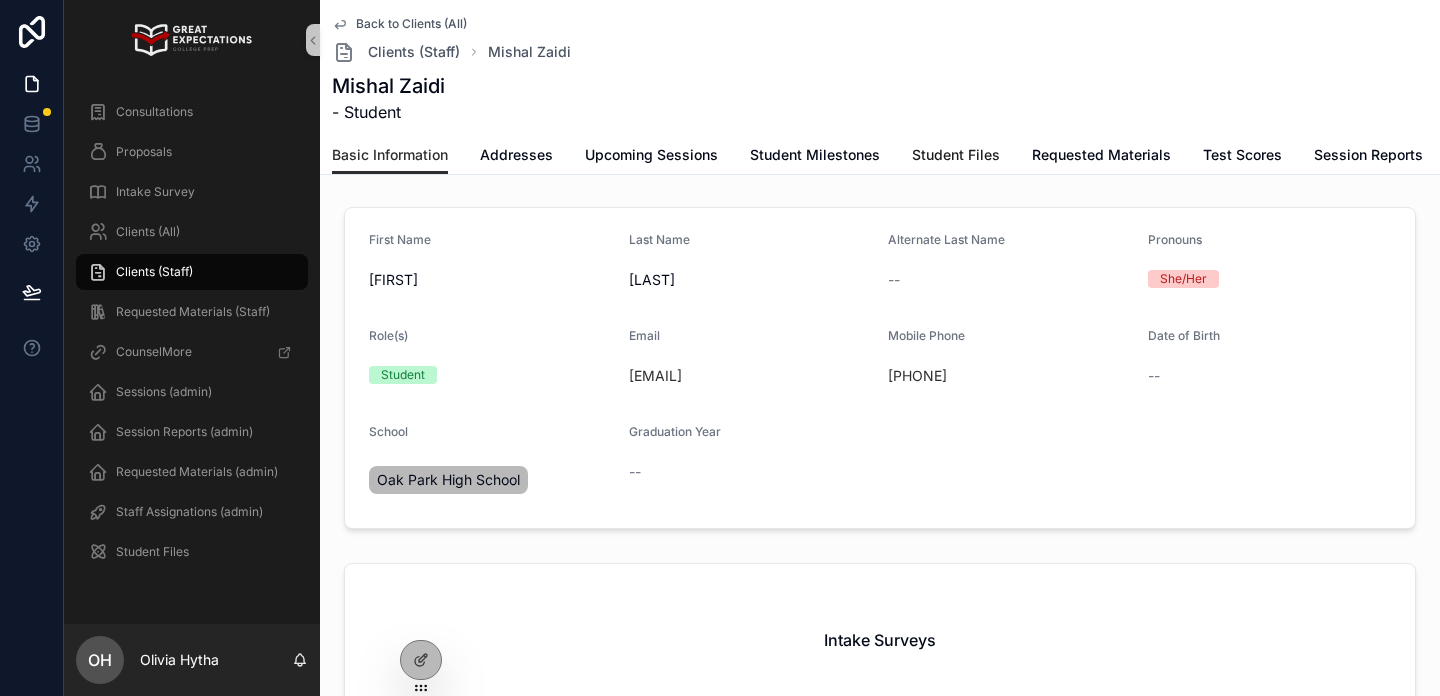 click on "Student Files" at bounding box center (956, 155) 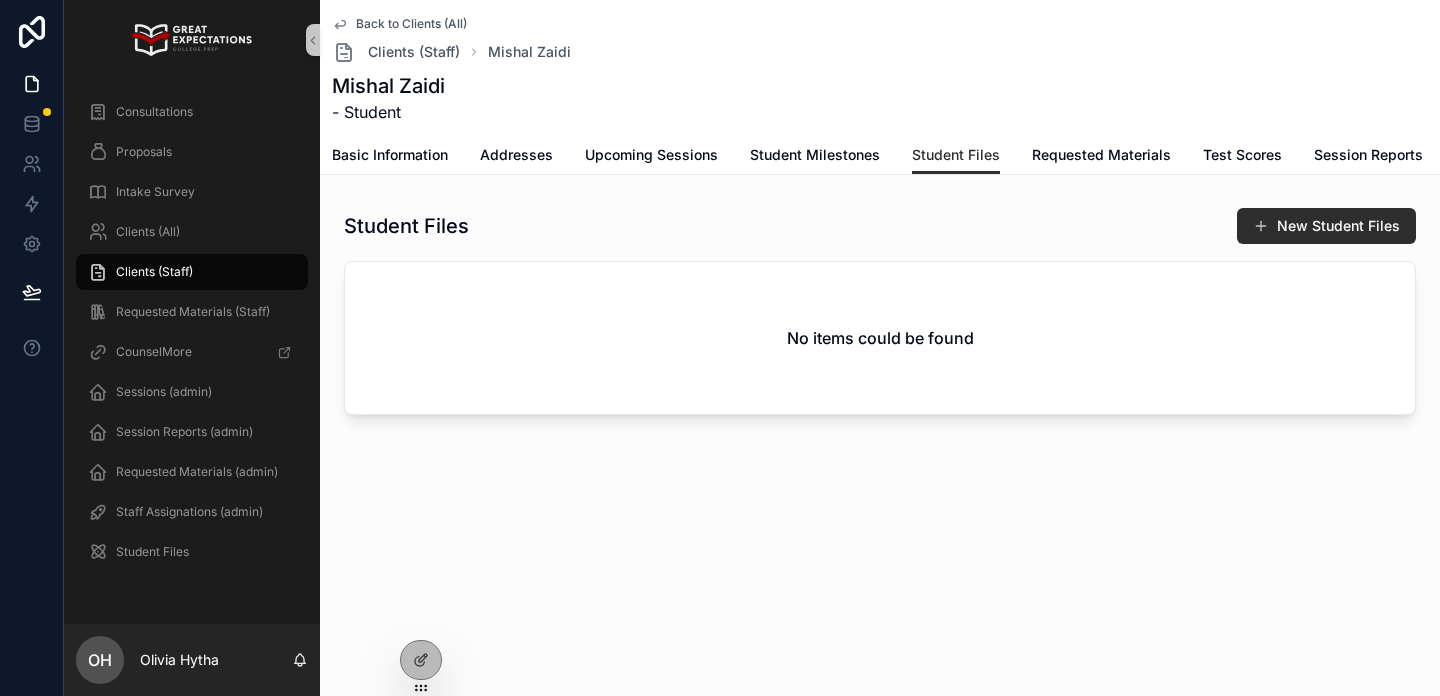 click on "Mishal Zaidi" at bounding box center (388, 86) 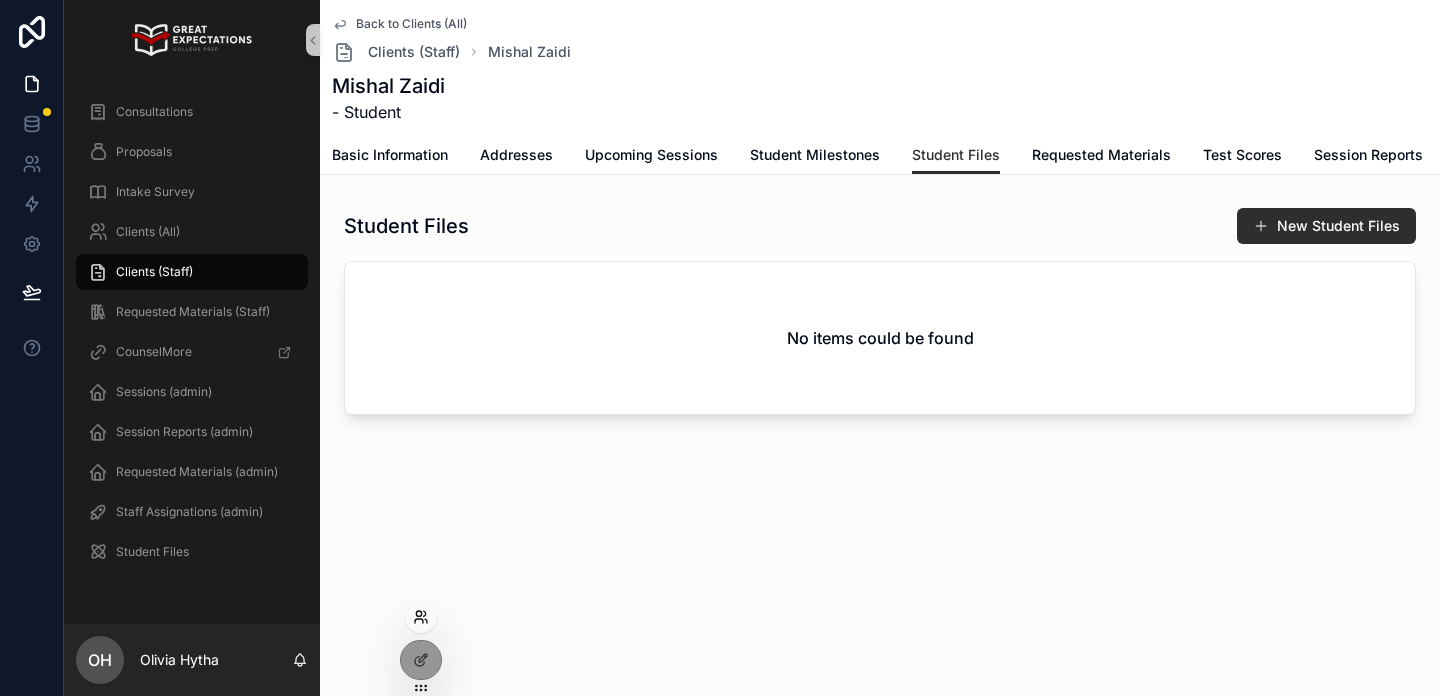 click 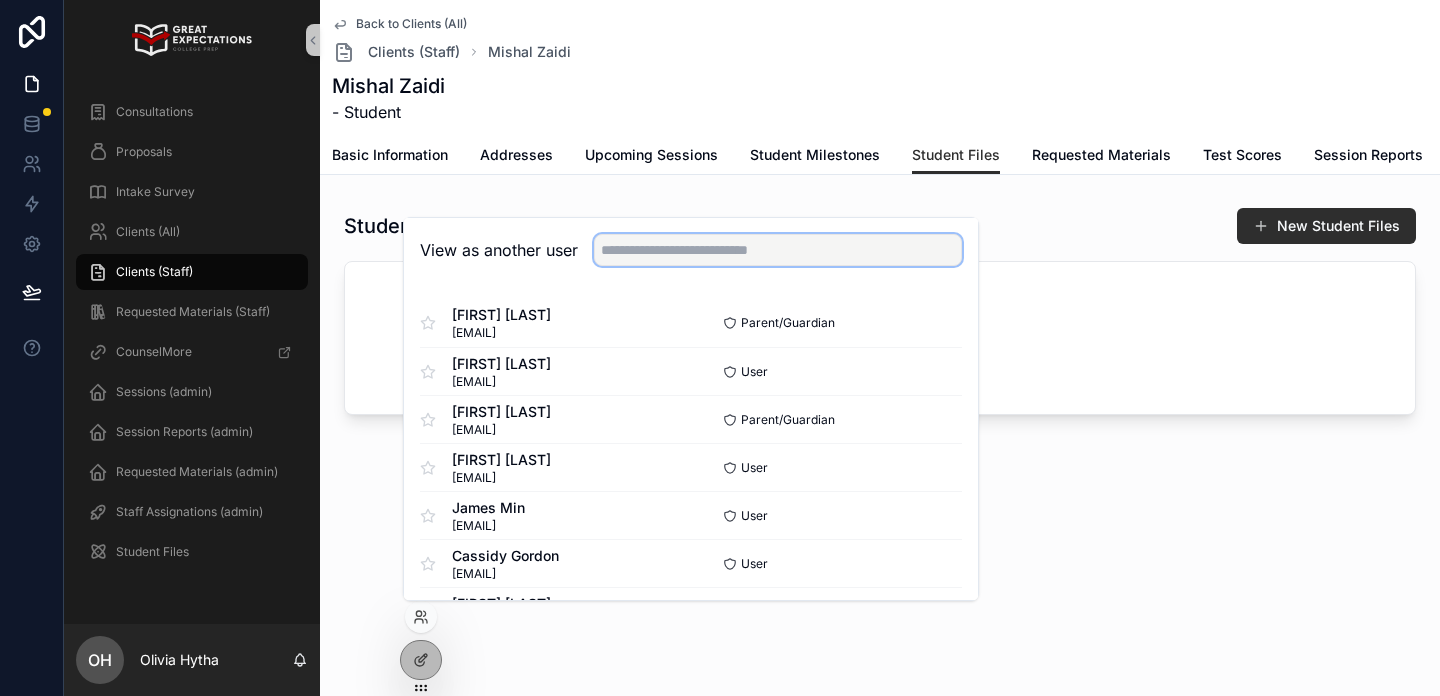 click at bounding box center (778, 250) 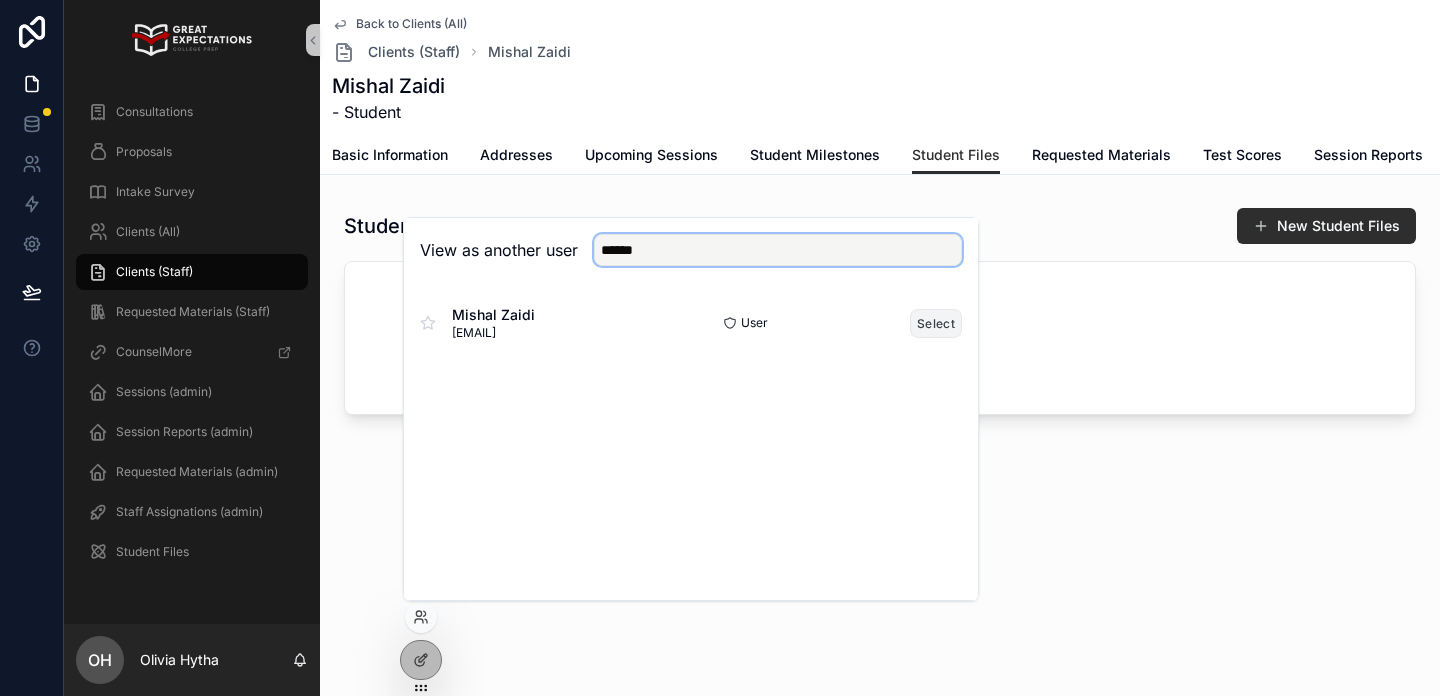 type on "******" 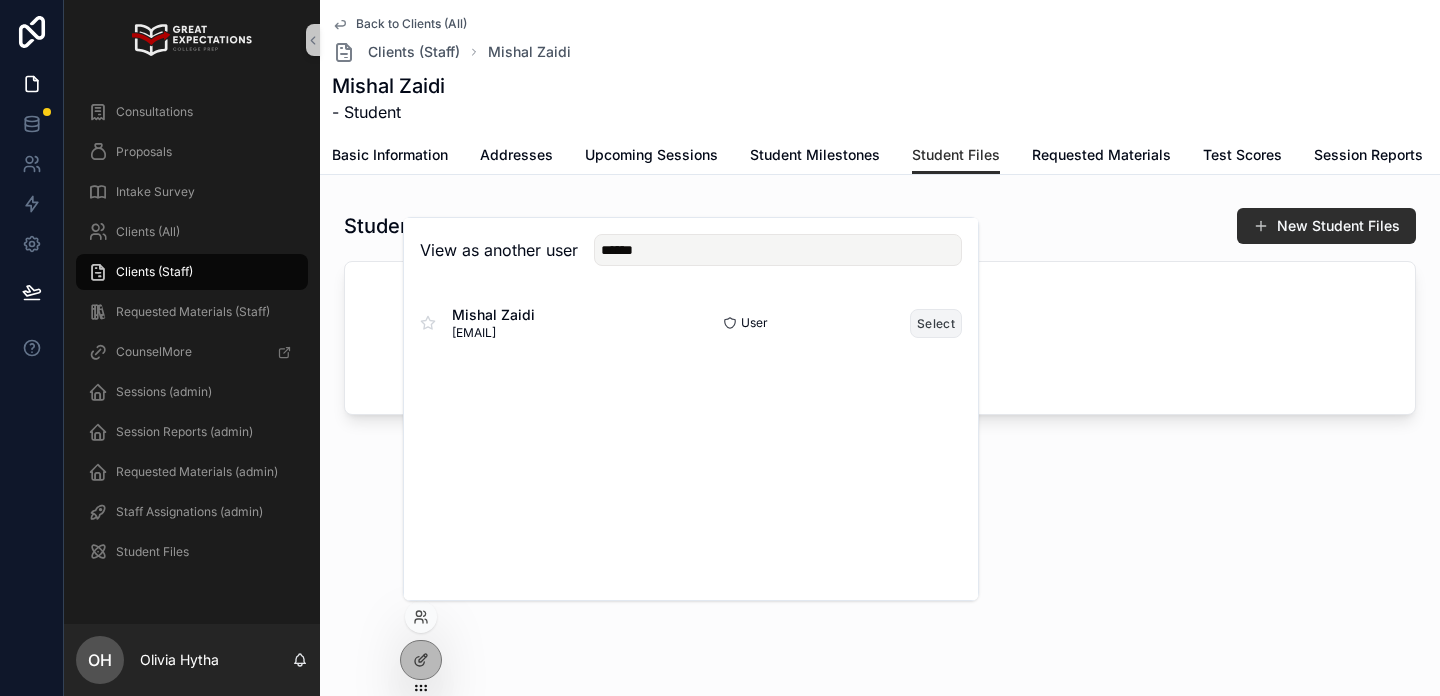 click on "Select" at bounding box center [936, 323] 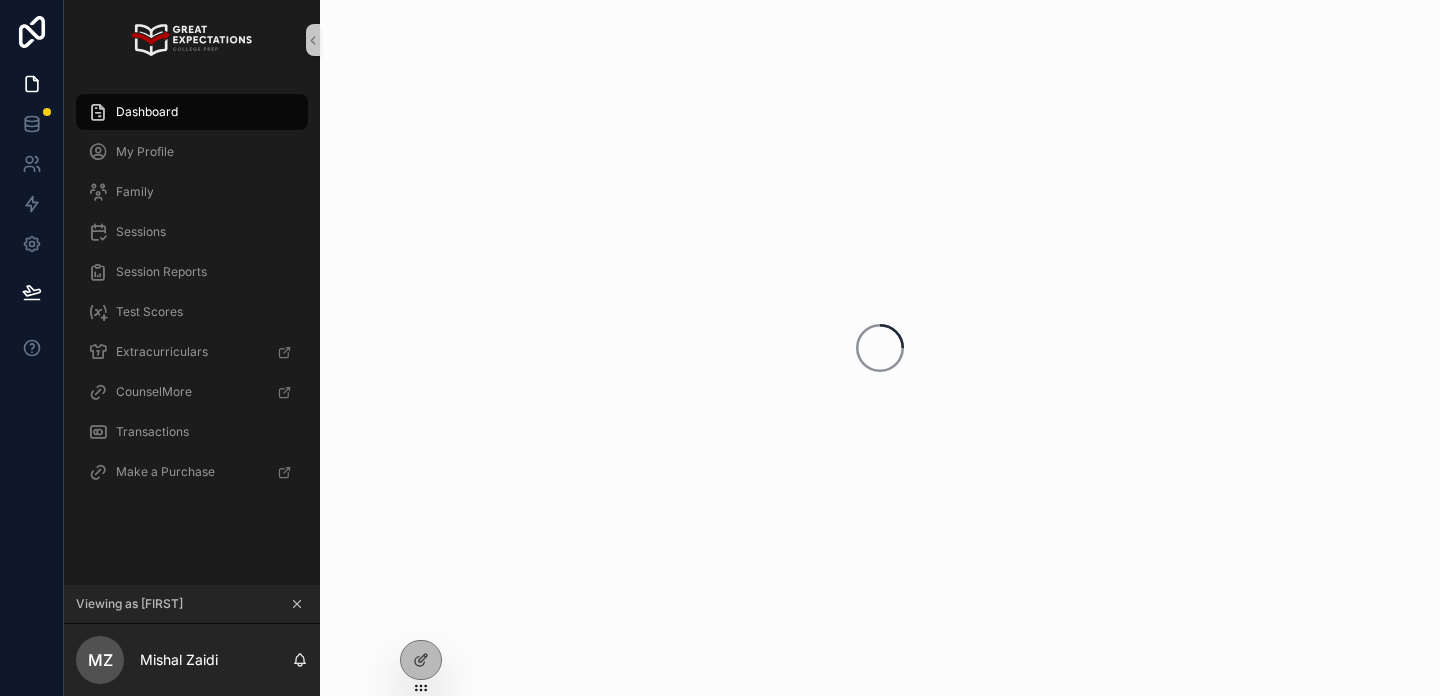 scroll, scrollTop: 0, scrollLeft: 0, axis: both 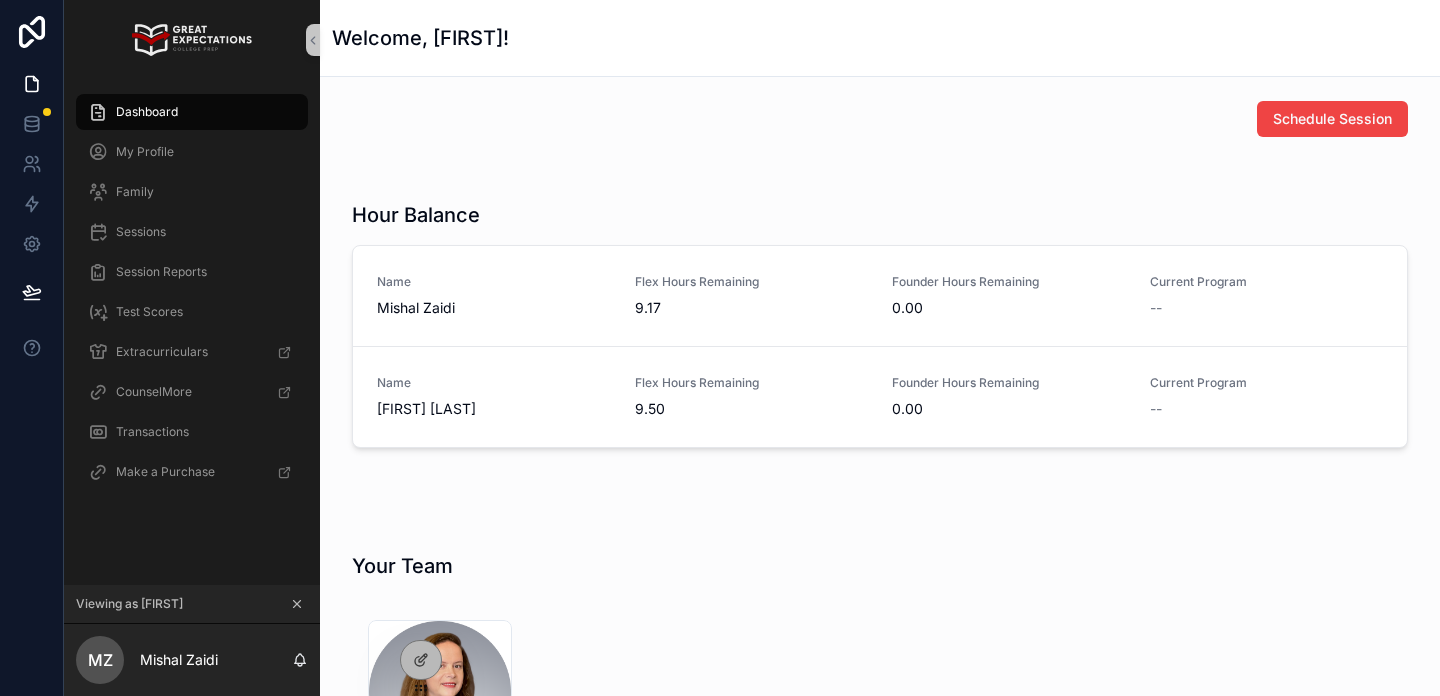click 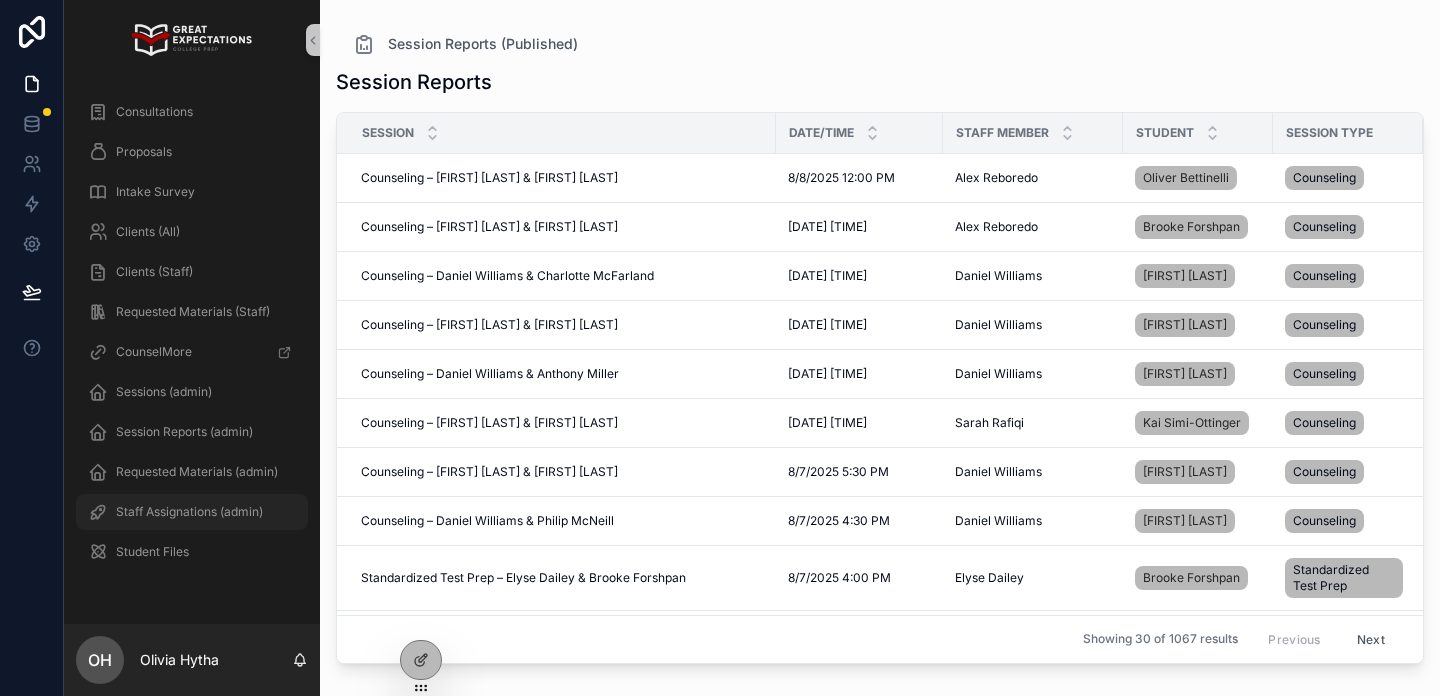 click on "Staff Assignations (admin)" at bounding box center [189, 512] 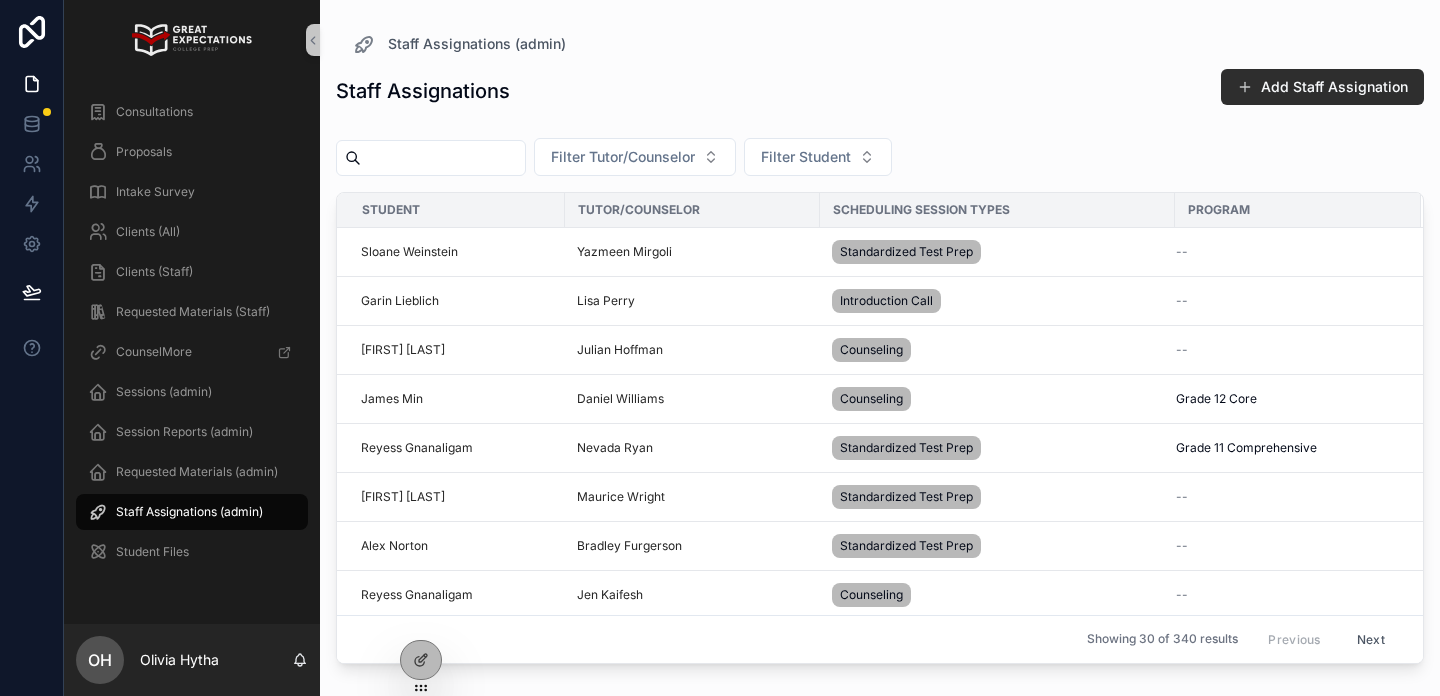 click at bounding box center (443, 158) 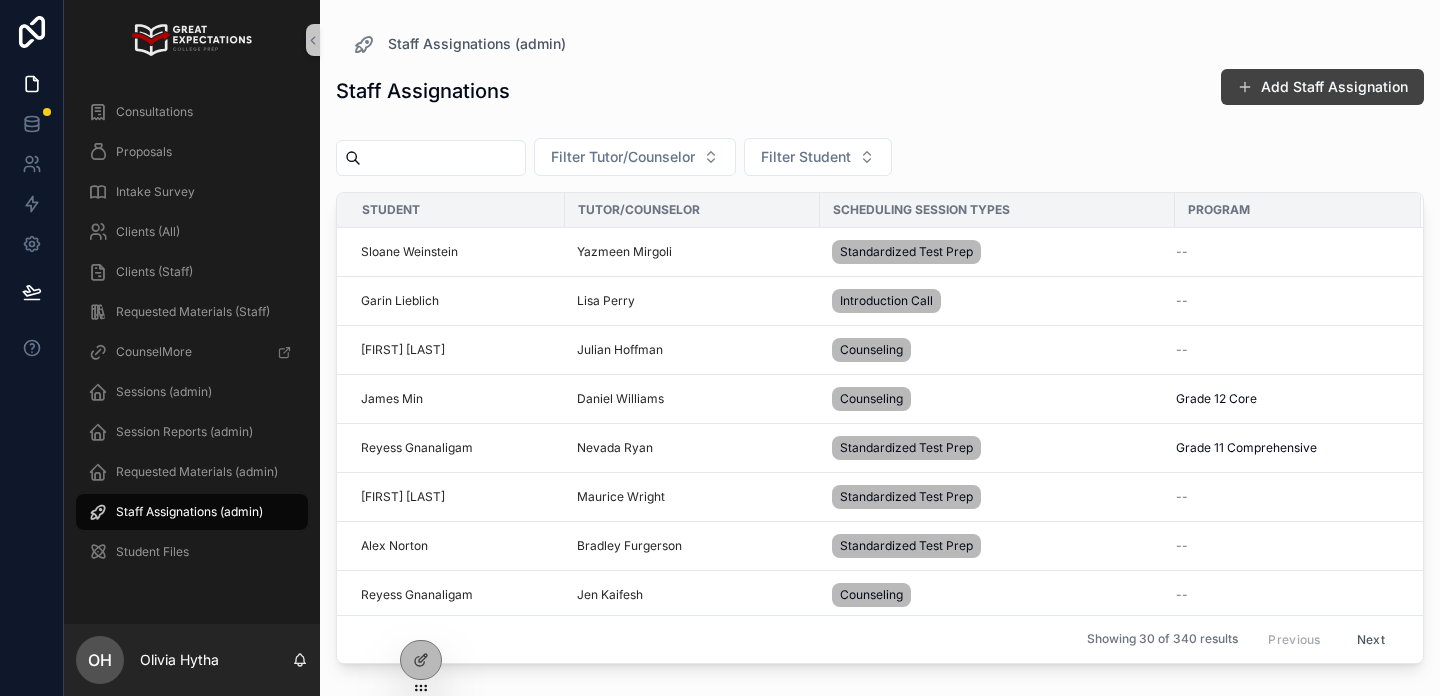 click at bounding box center [1245, 87] 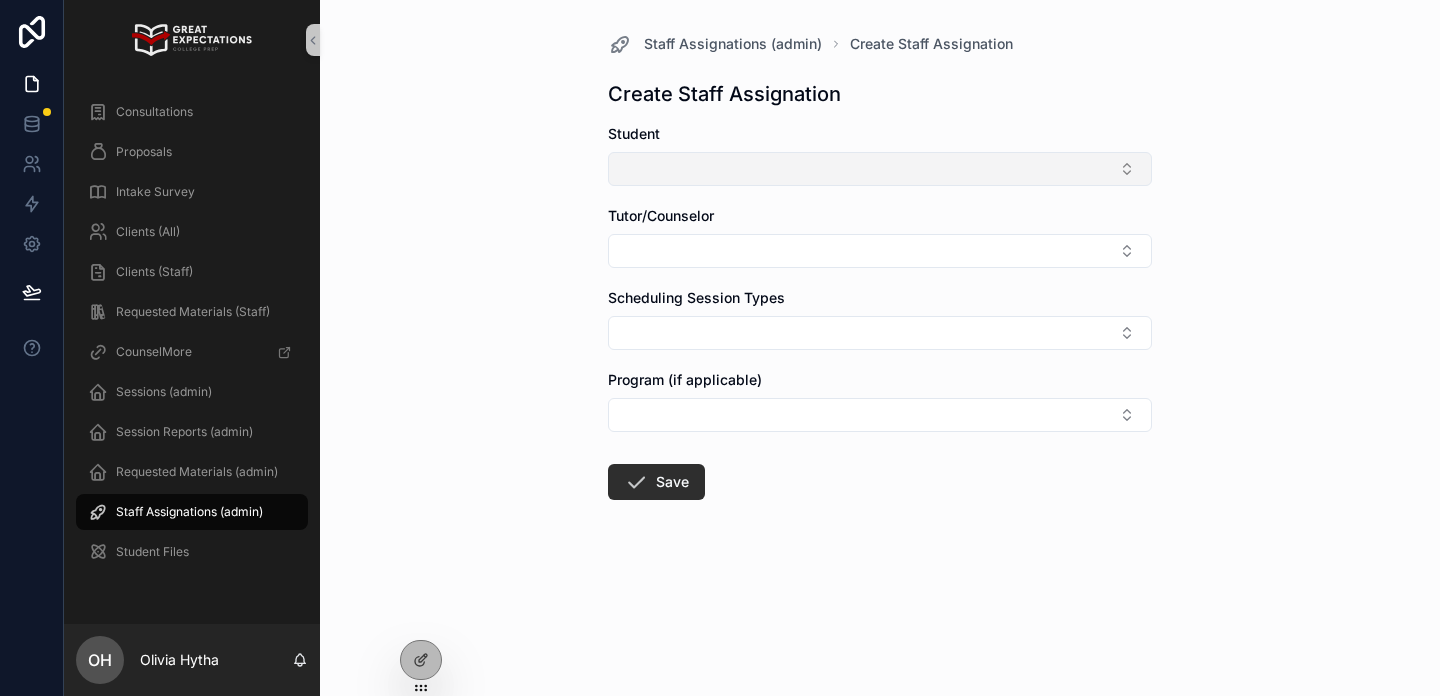 click at bounding box center (880, 169) 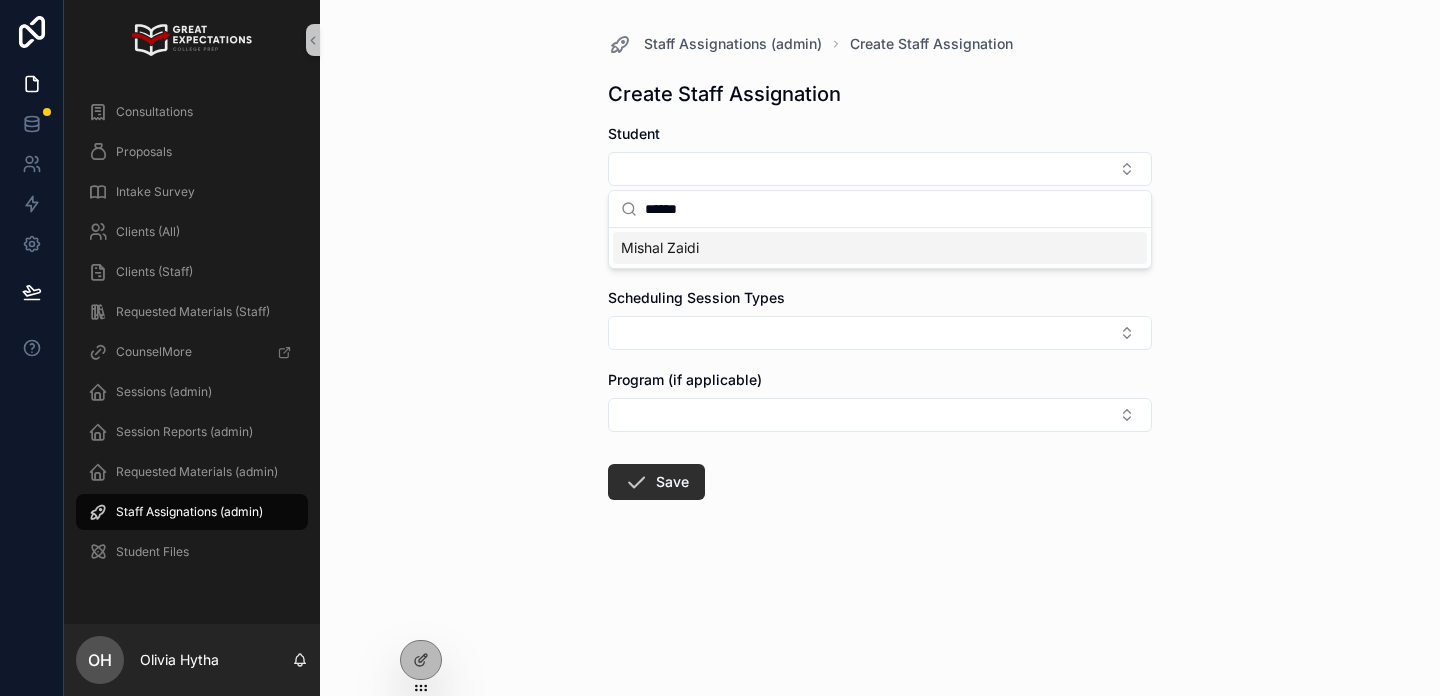 type on "******" 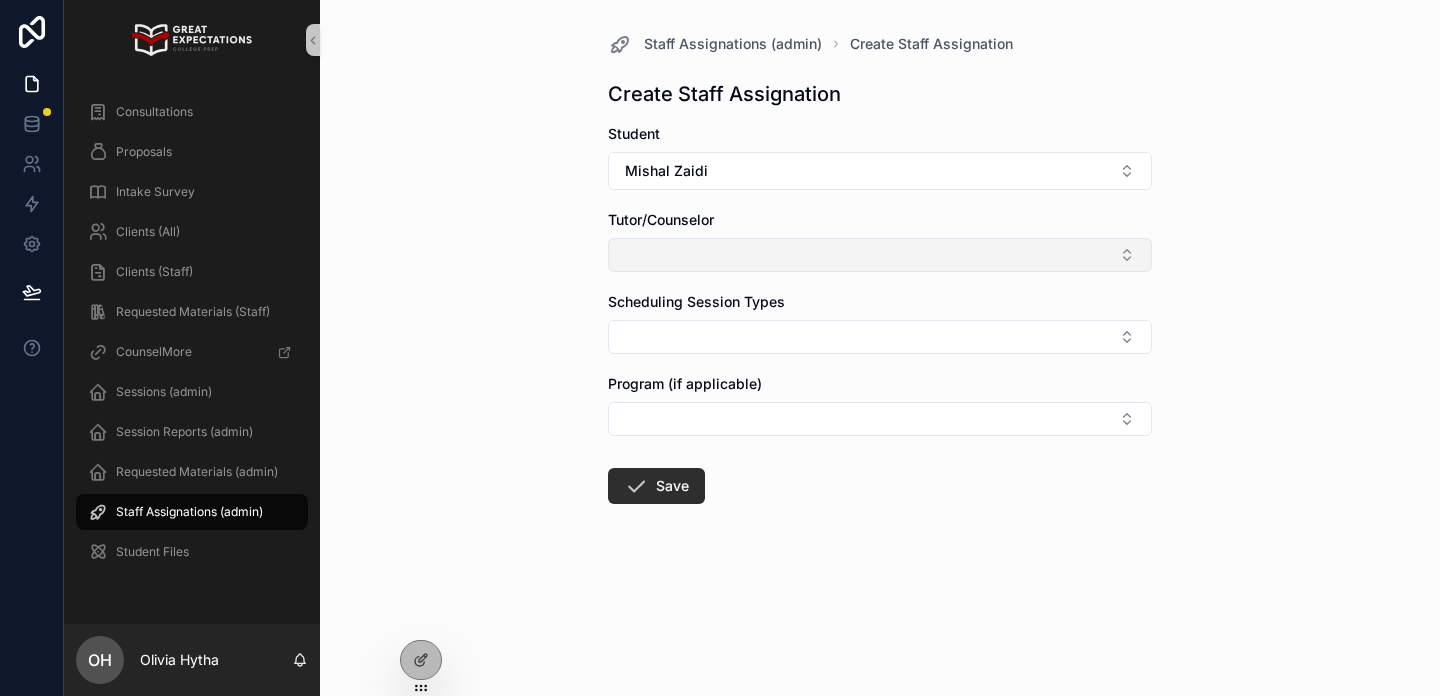 click at bounding box center (880, 255) 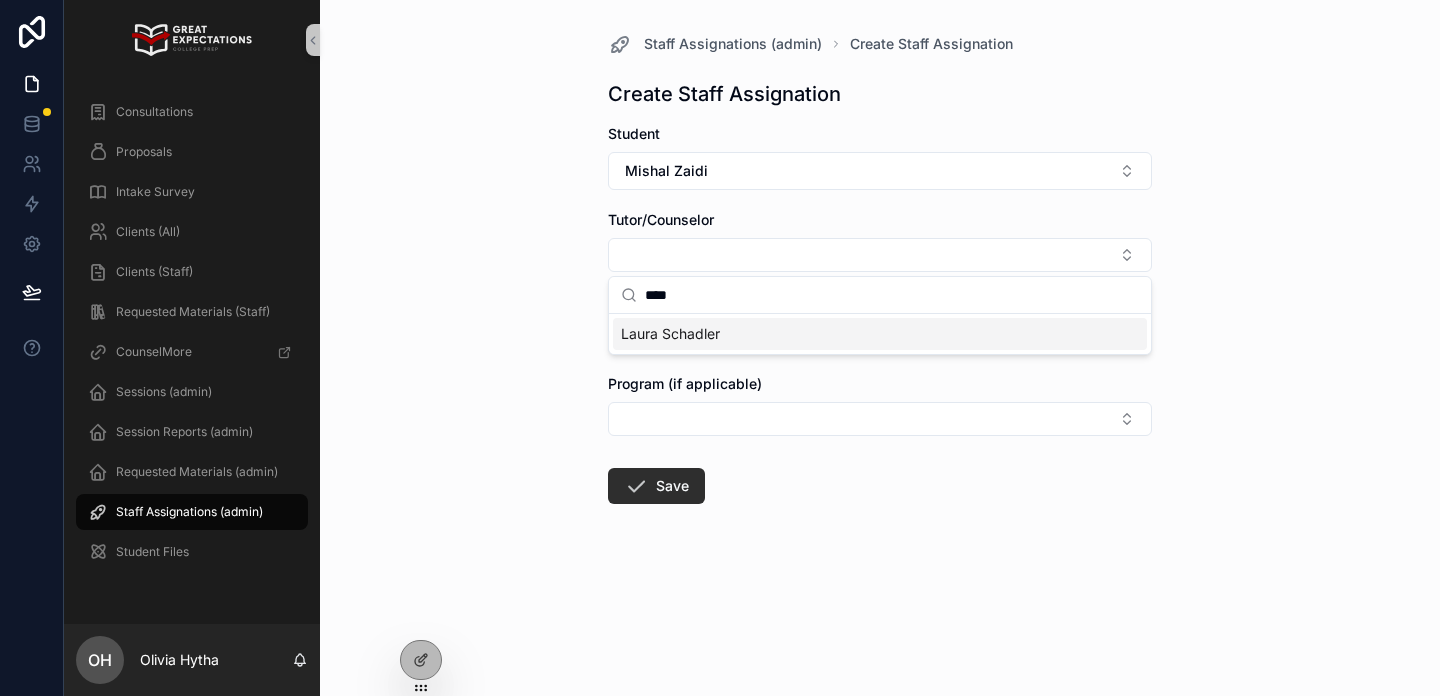 type on "****" 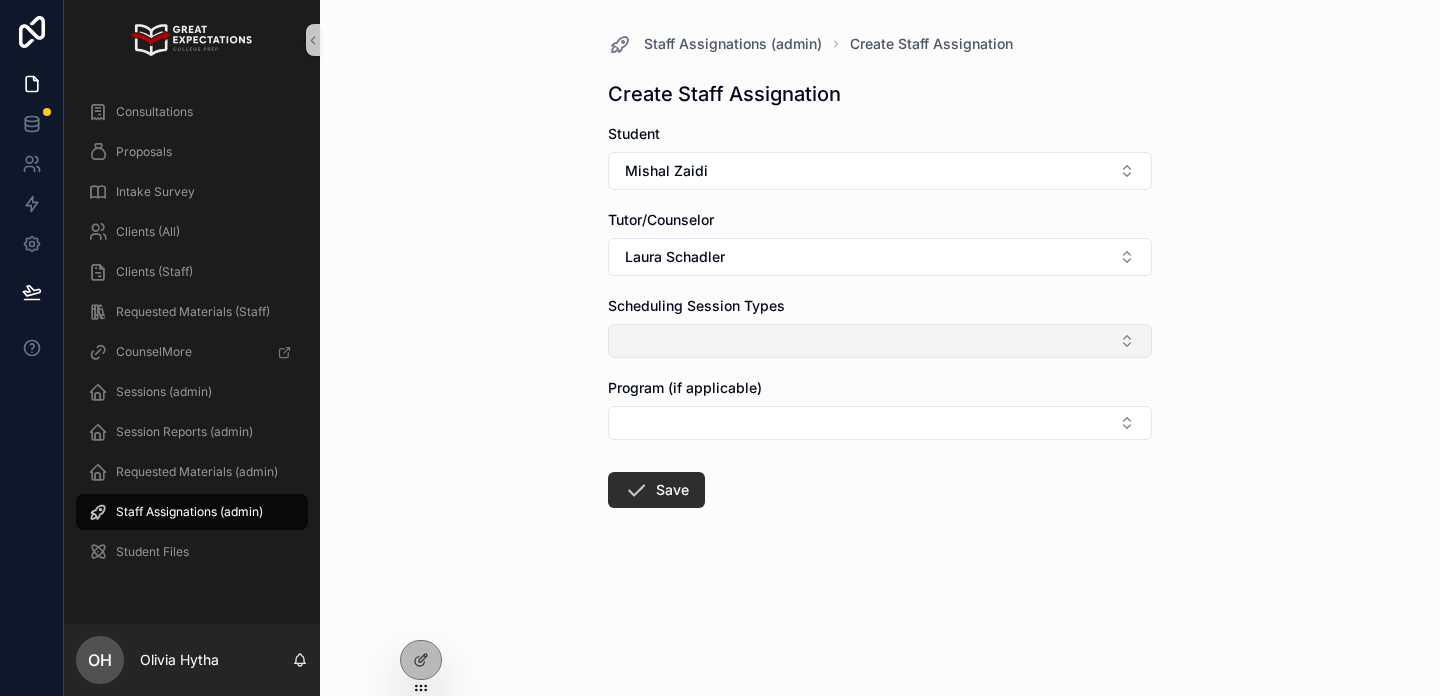 click at bounding box center [880, 341] 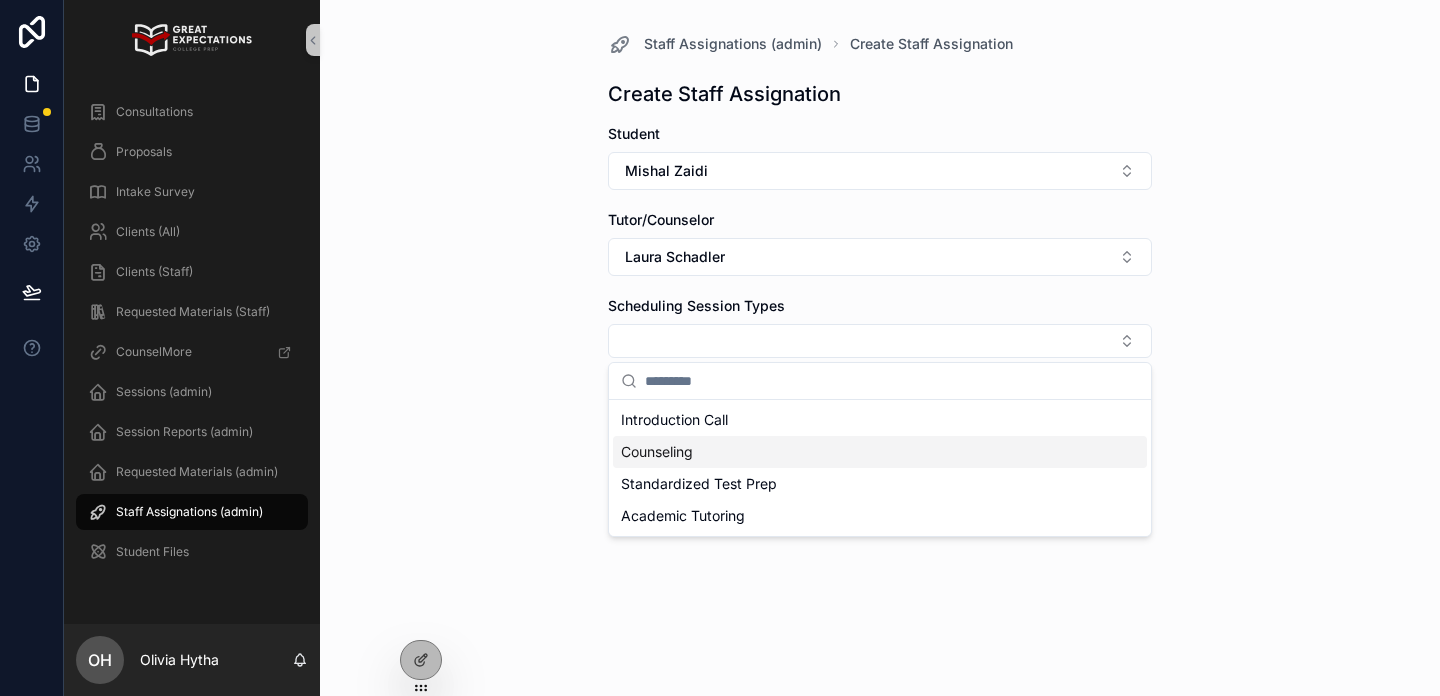 click on "Counseling" at bounding box center (880, 452) 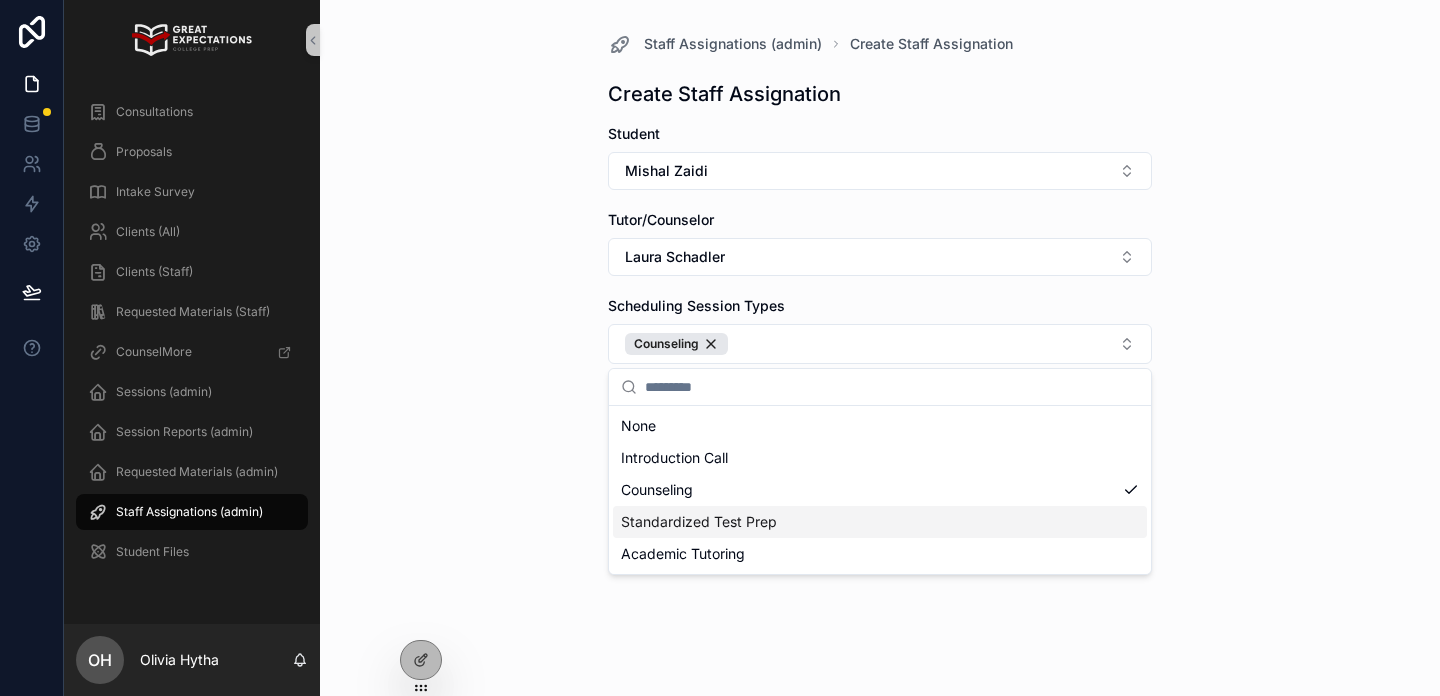 click on "Staff Assignations (admin) Create Staff Assignation Create Staff Assignation Student [FIRST] [LAST] Tutor/Counselor [FIRST] [LAST] Scheduling Session Types Counseling Program (if applicable) Save" at bounding box center [880, 348] 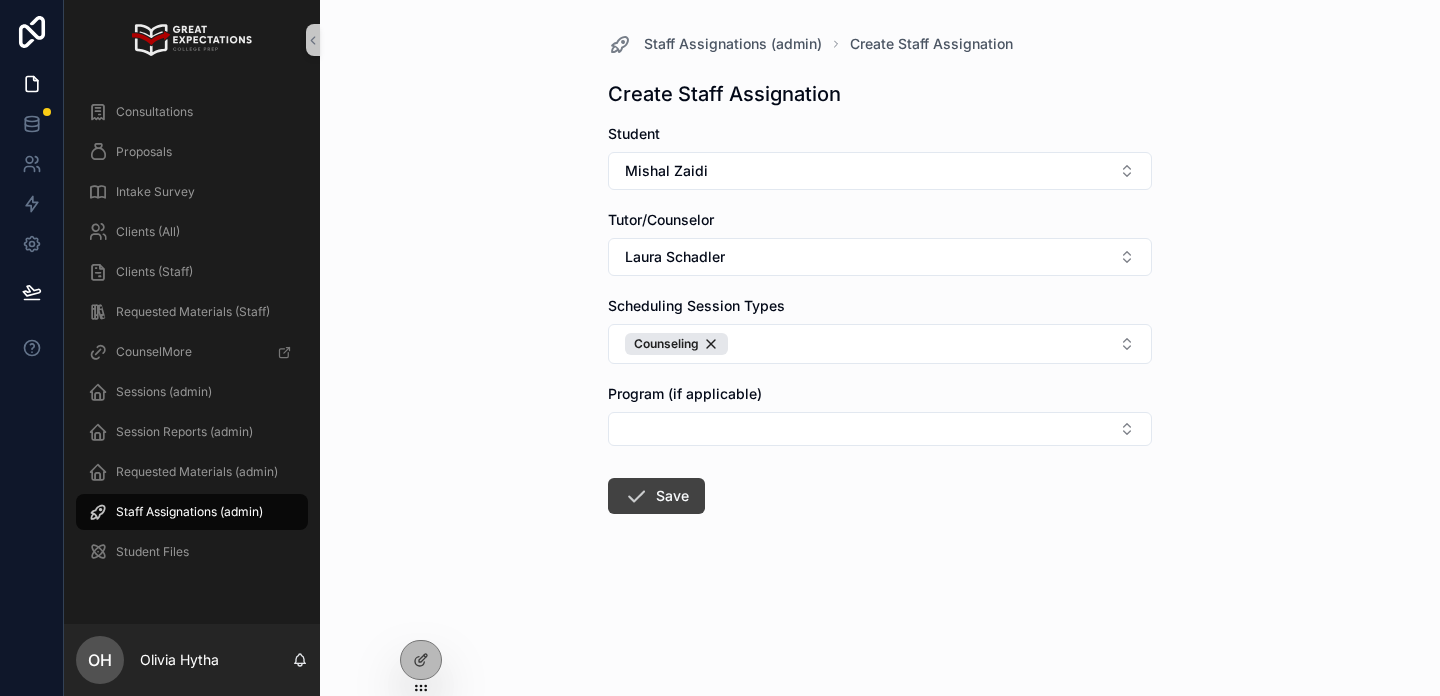 click on "Save" at bounding box center [656, 496] 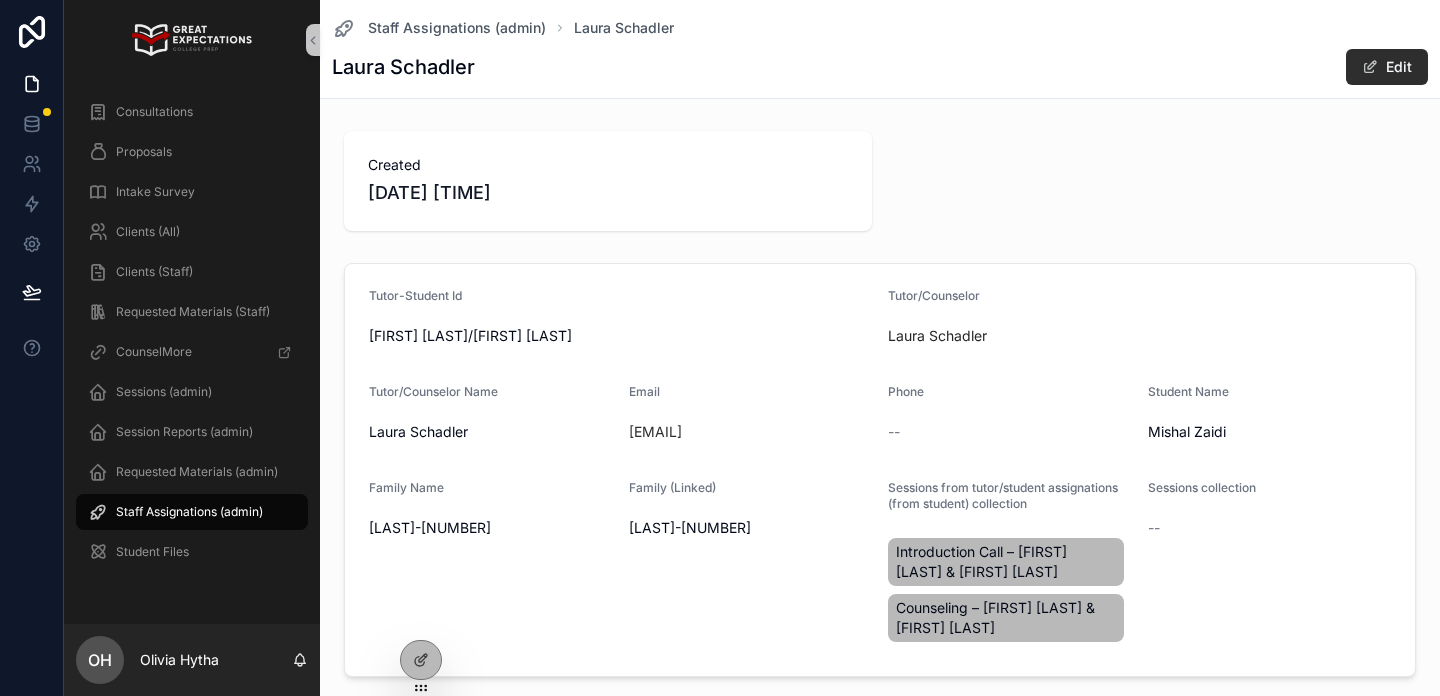 click on "Tutor-Student Id [FIRST] [LAST]/[FIRST] [LAST] Tutor/Counselor [FIRST] [LAST] Tutor/Counselor Name [FIRST] [LAST] Email [EMAIL] Phone -- Student Name [FIRST] [LAST] Family Name [LAST]-[NUMBER] Family (Linked) [LAST]-[NUMBER] Sessions from tutor/student assignations (from student) collection Introduction Call – [FIRST] [LAST] & [FIRST] [LAST] Counseling – [FIRST] [LAST] & [FIRST] [LAST] Sessions collection --" at bounding box center [880, 470] 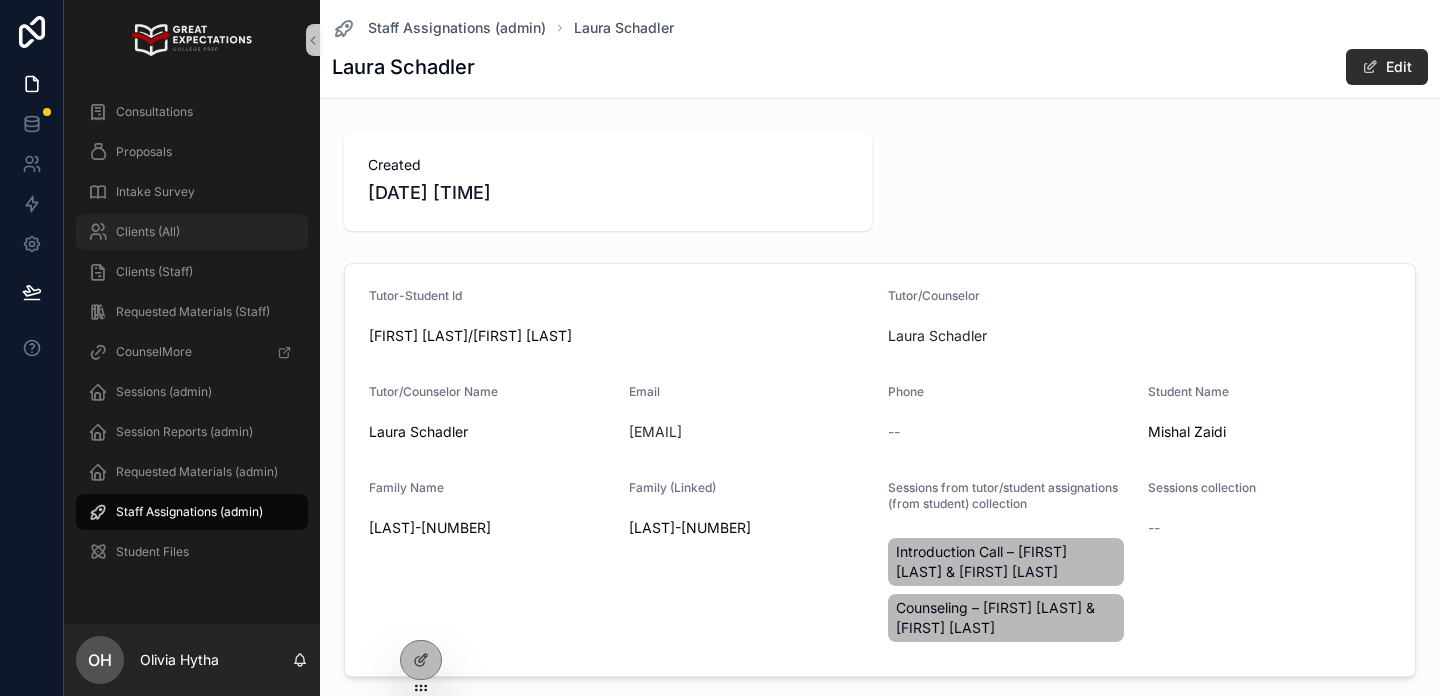 click on "Clients (All)" at bounding box center (192, 232) 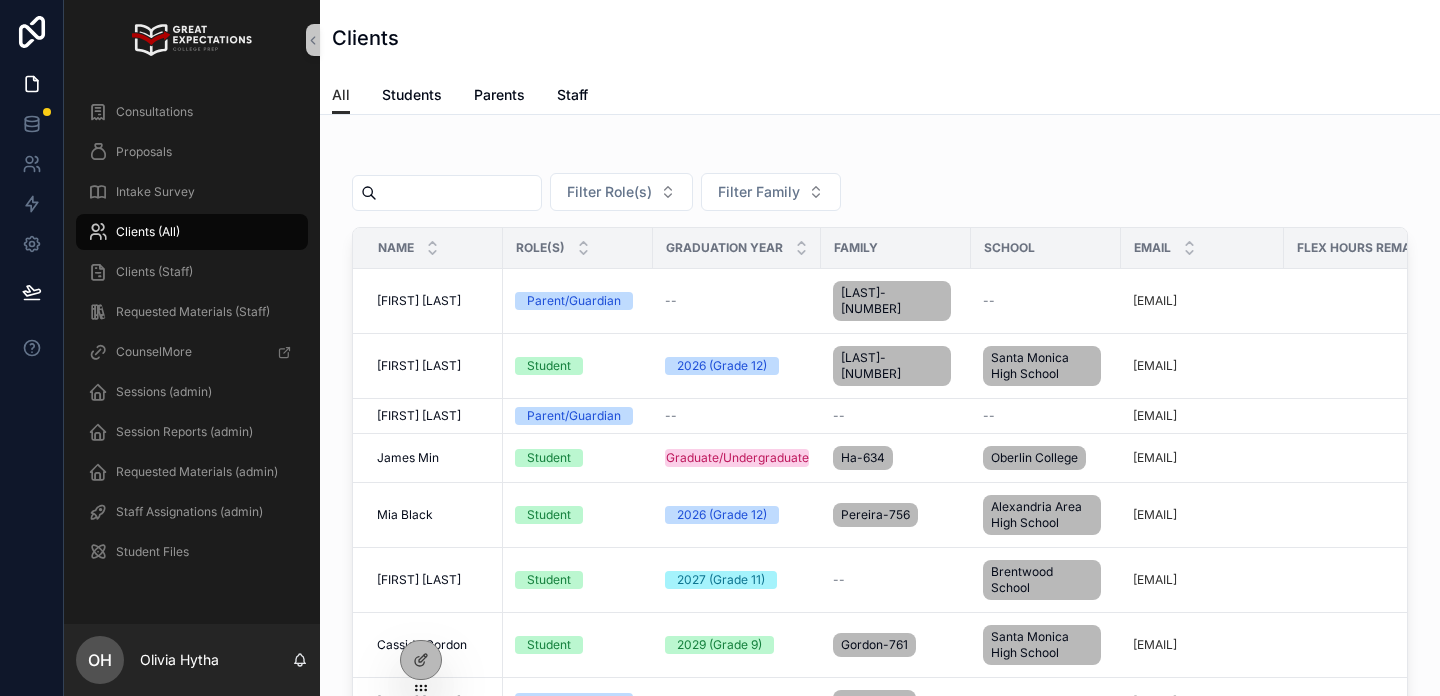click at bounding box center [459, 193] 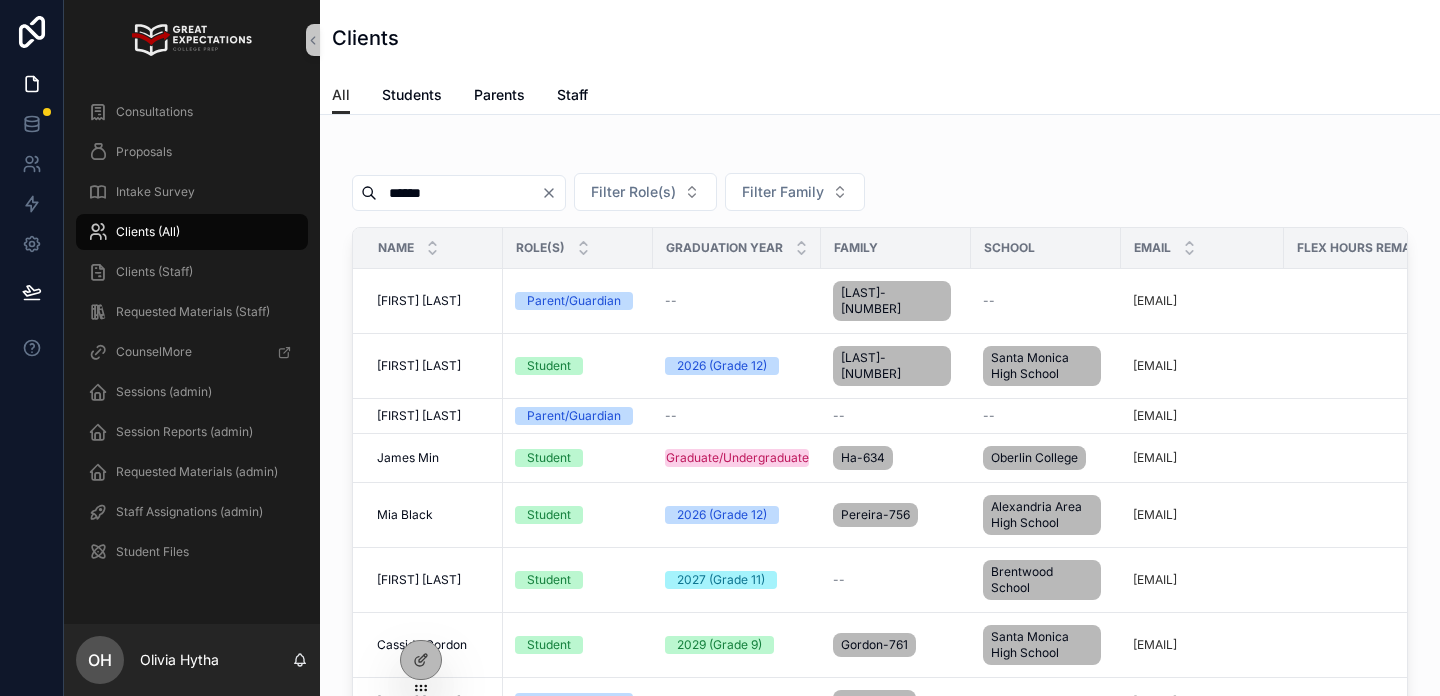 type on "******" 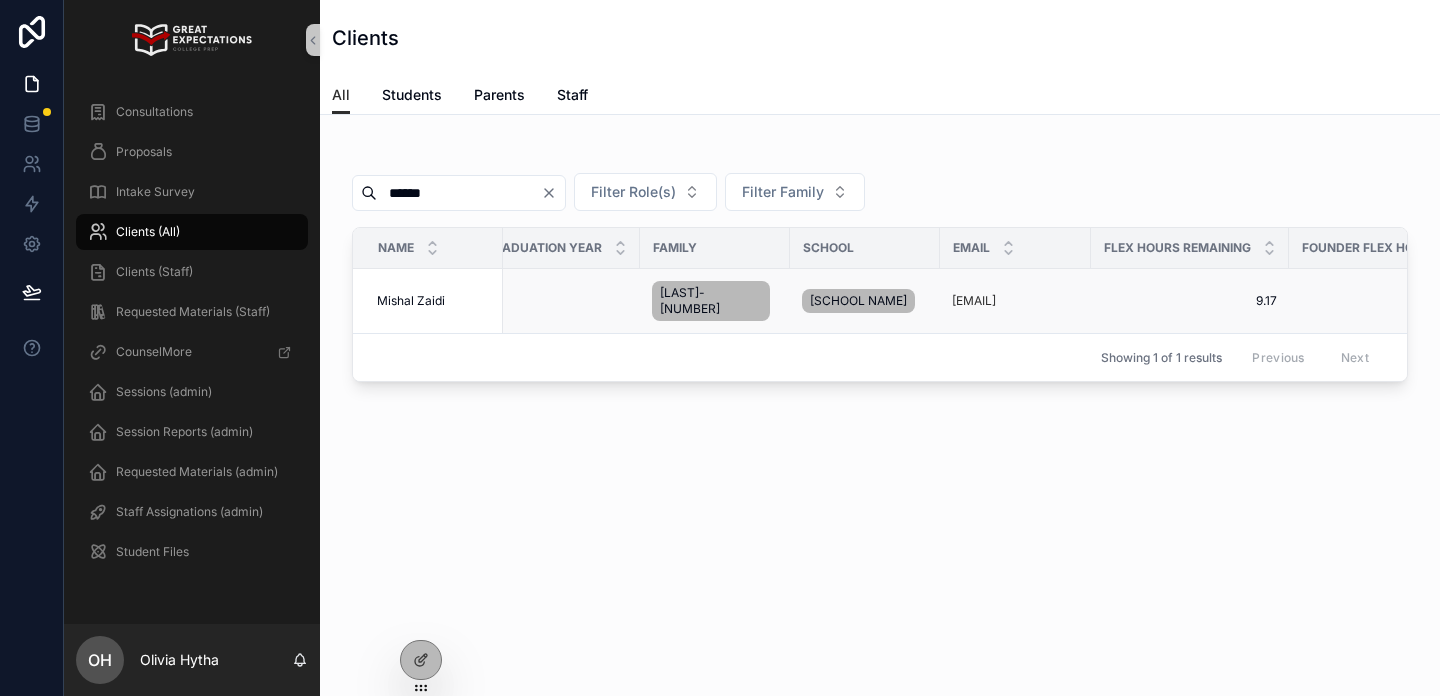 scroll, scrollTop: 0, scrollLeft: 0, axis: both 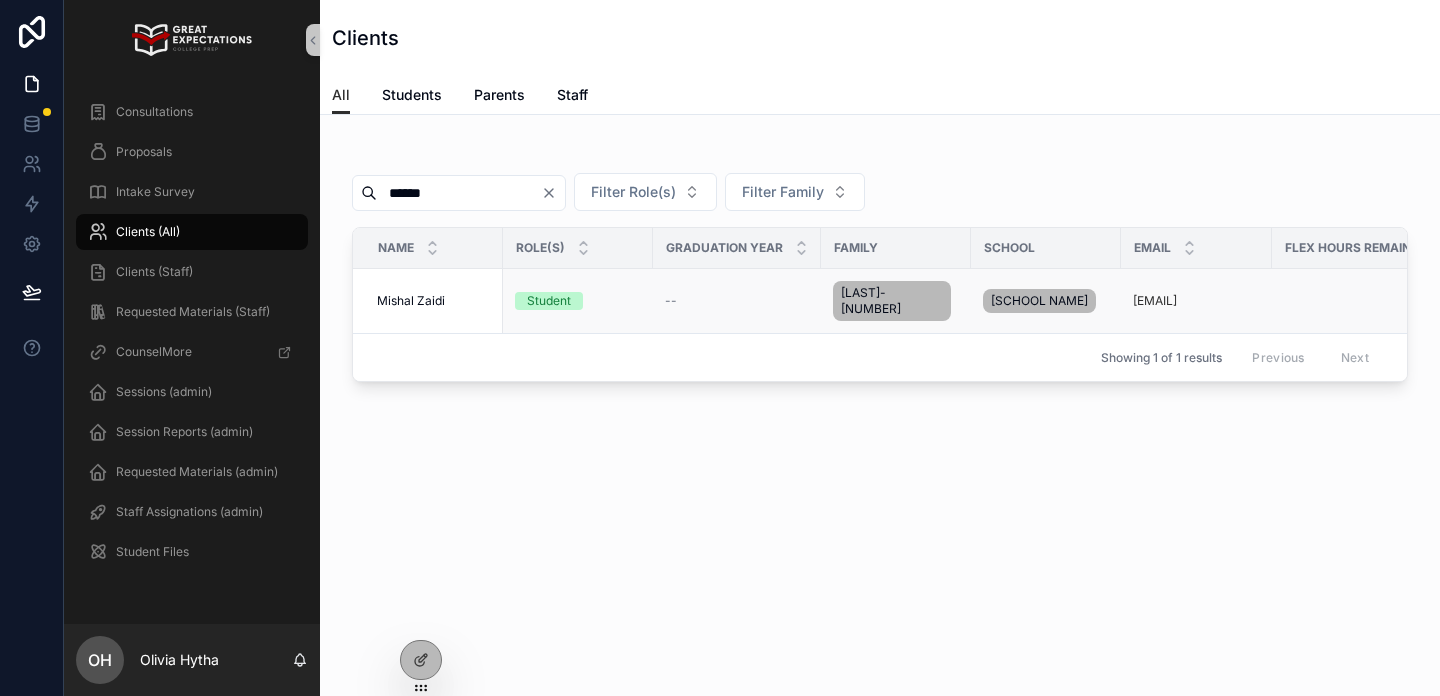click on "Mishal Zaidi" at bounding box center [411, 301] 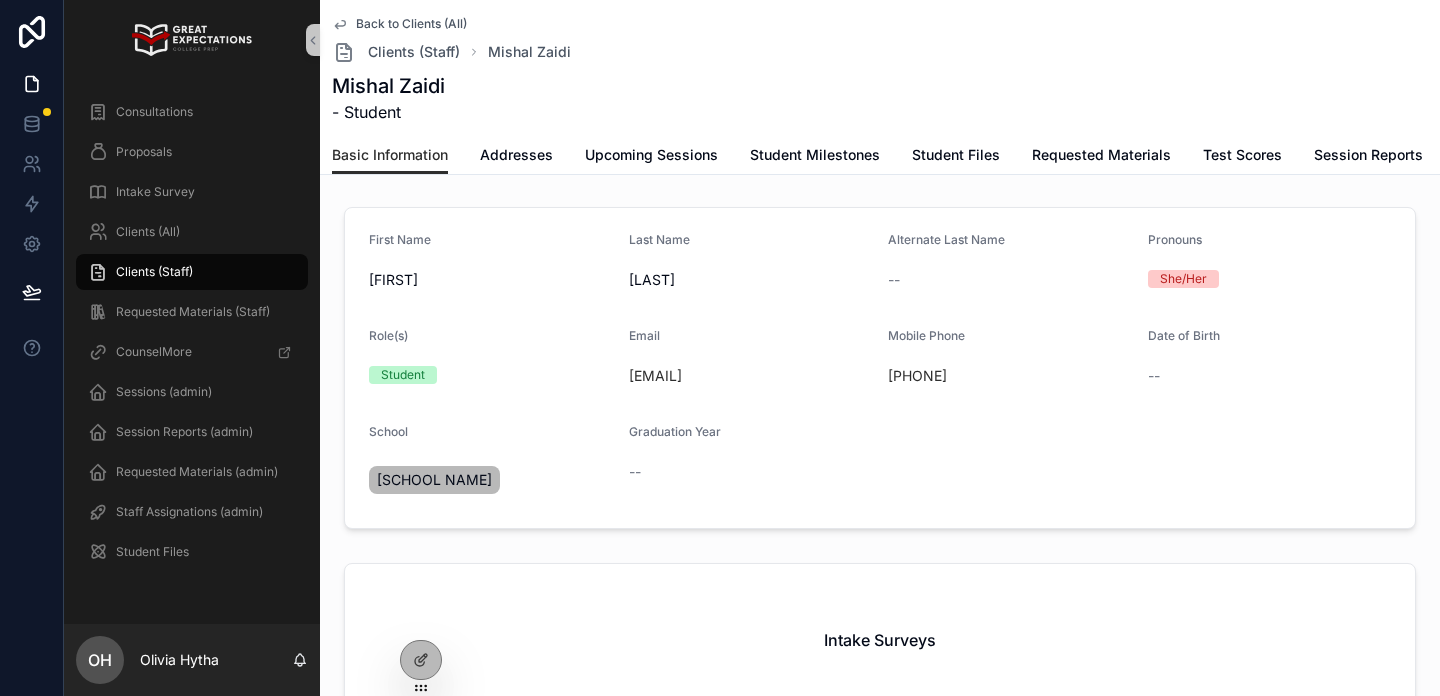 scroll, scrollTop: 165, scrollLeft: 0, axis: vertical 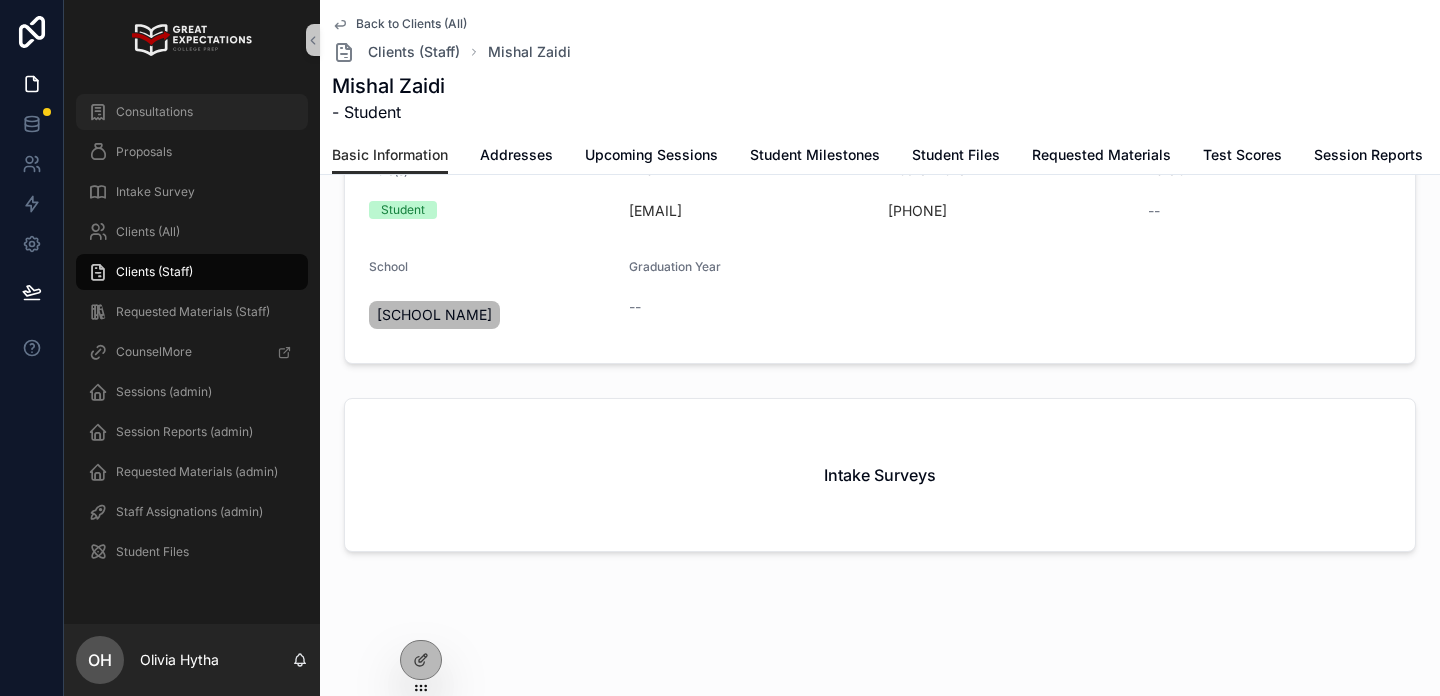 click on "Consultations" at bounding box center [154, 112] 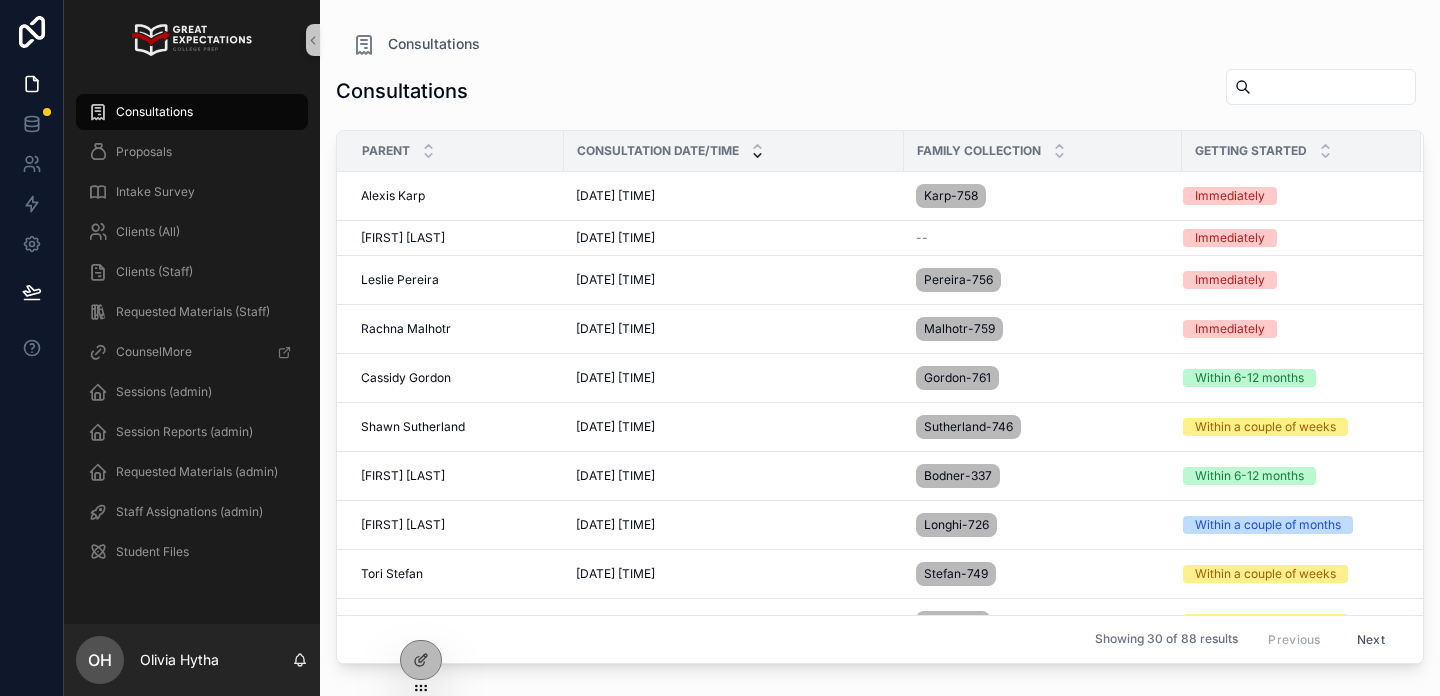 scroll, scrollTop: 0, scrollLeft: 0, axis: both 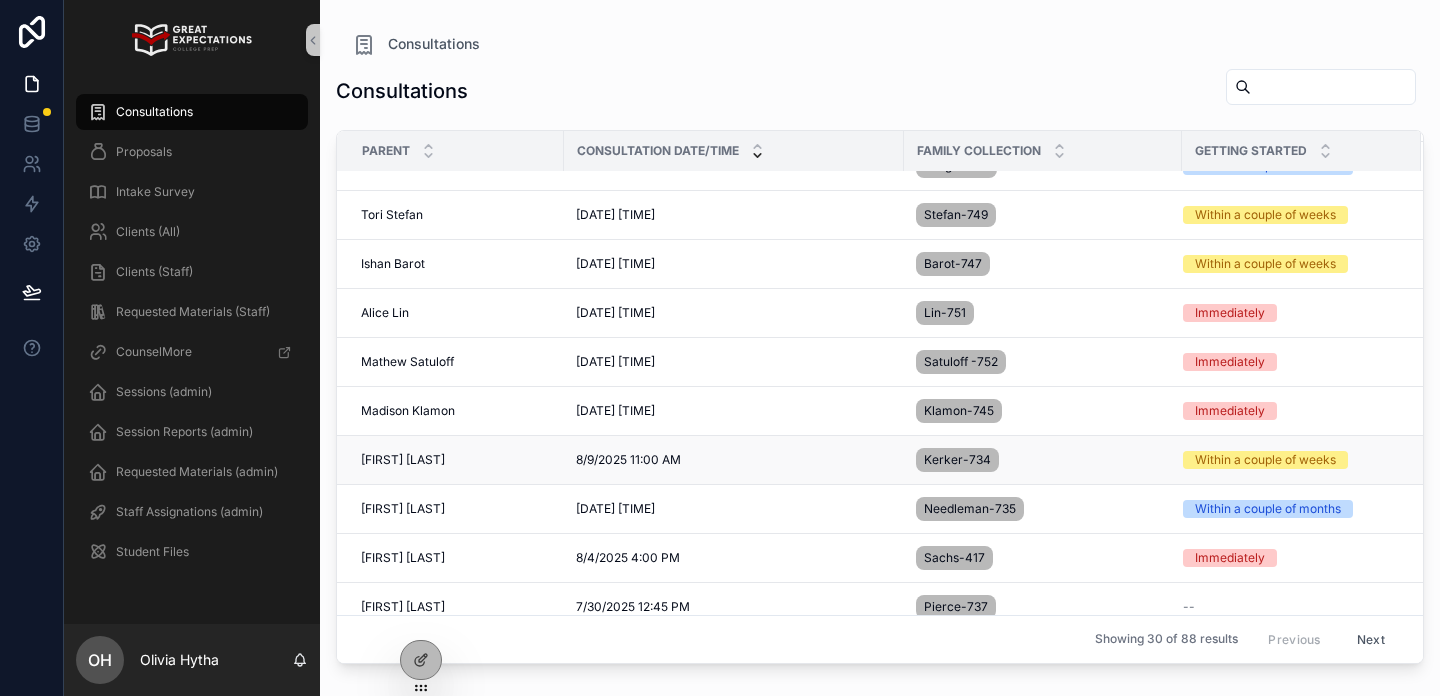 click on "[FIRST] [LAST] [FIRST] [LAST]" at bounding box center (450, 460) 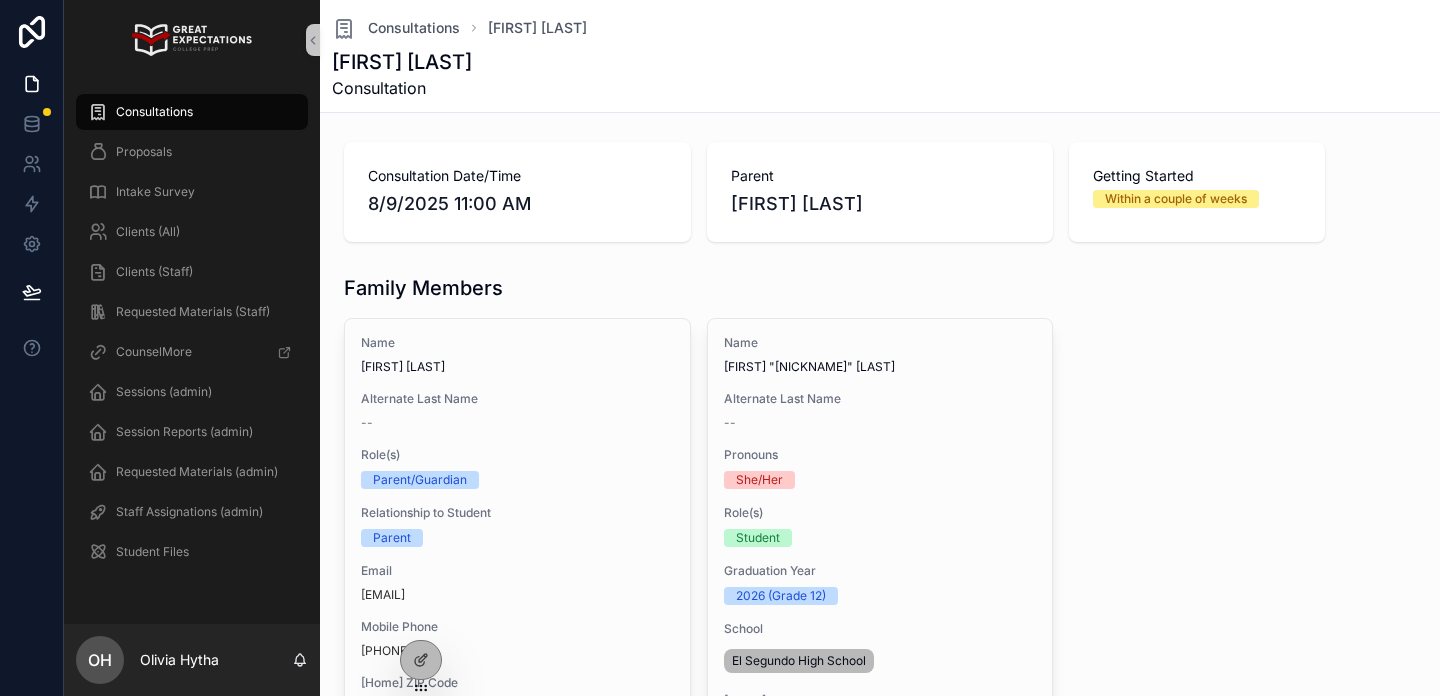 scroll, scrollTop: 0, scrollLeft: 0, axis: both 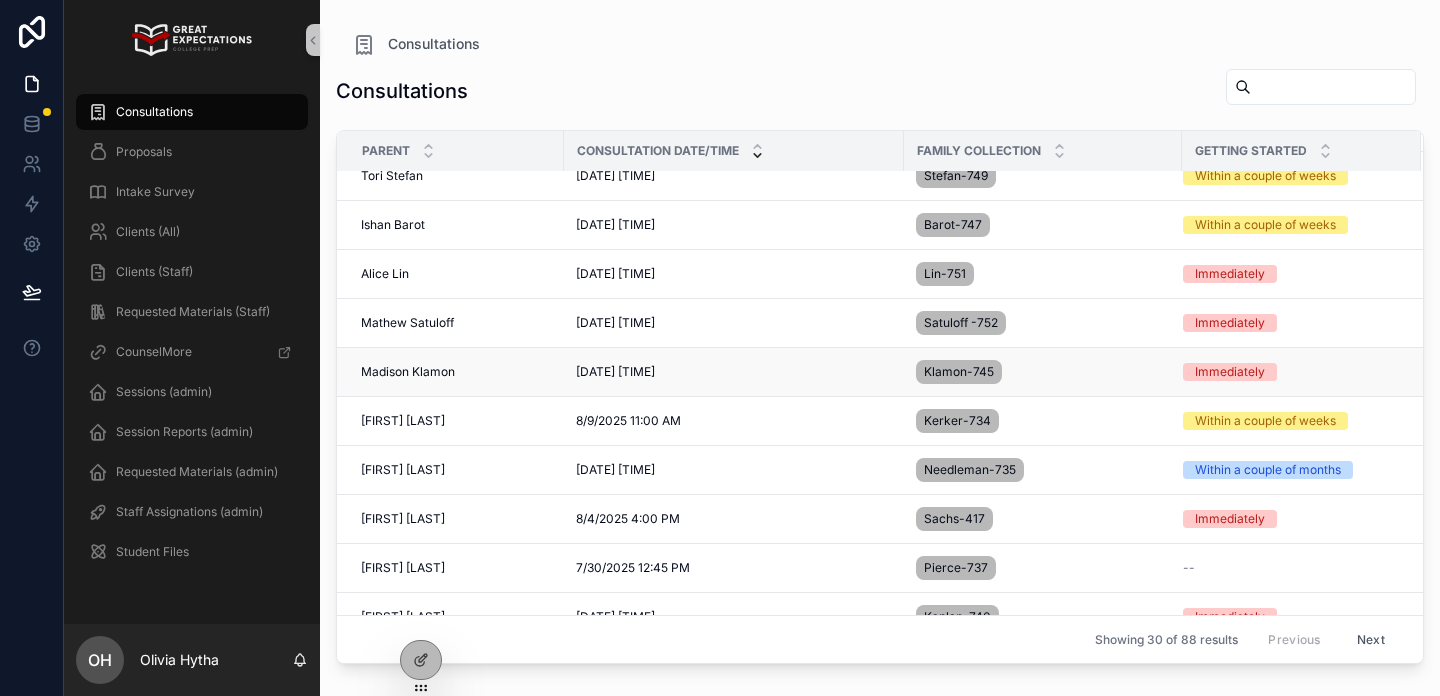 click on "[FIRST] [LAST] [FIRST] [LAST]" at bounding box center (456, 372) 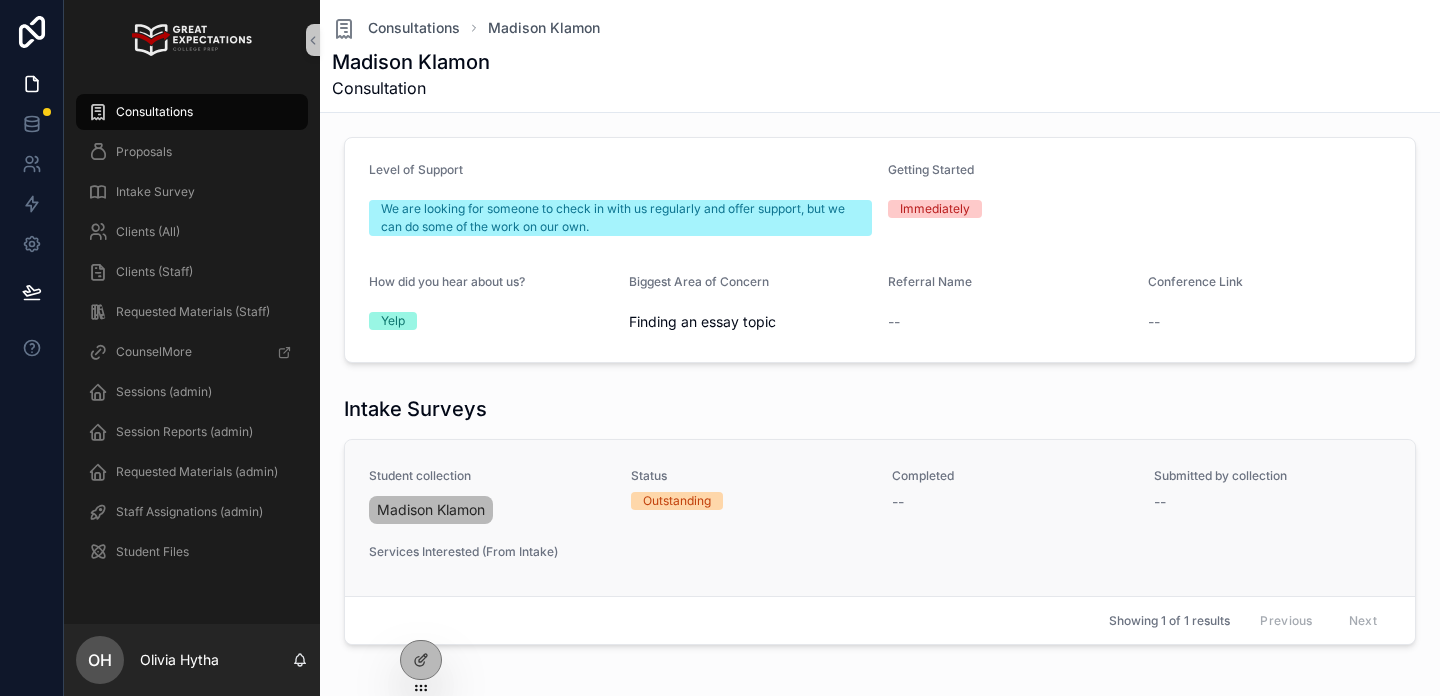 scroll, scrollTop: 699, scrollLeft: 0, axis: vertical 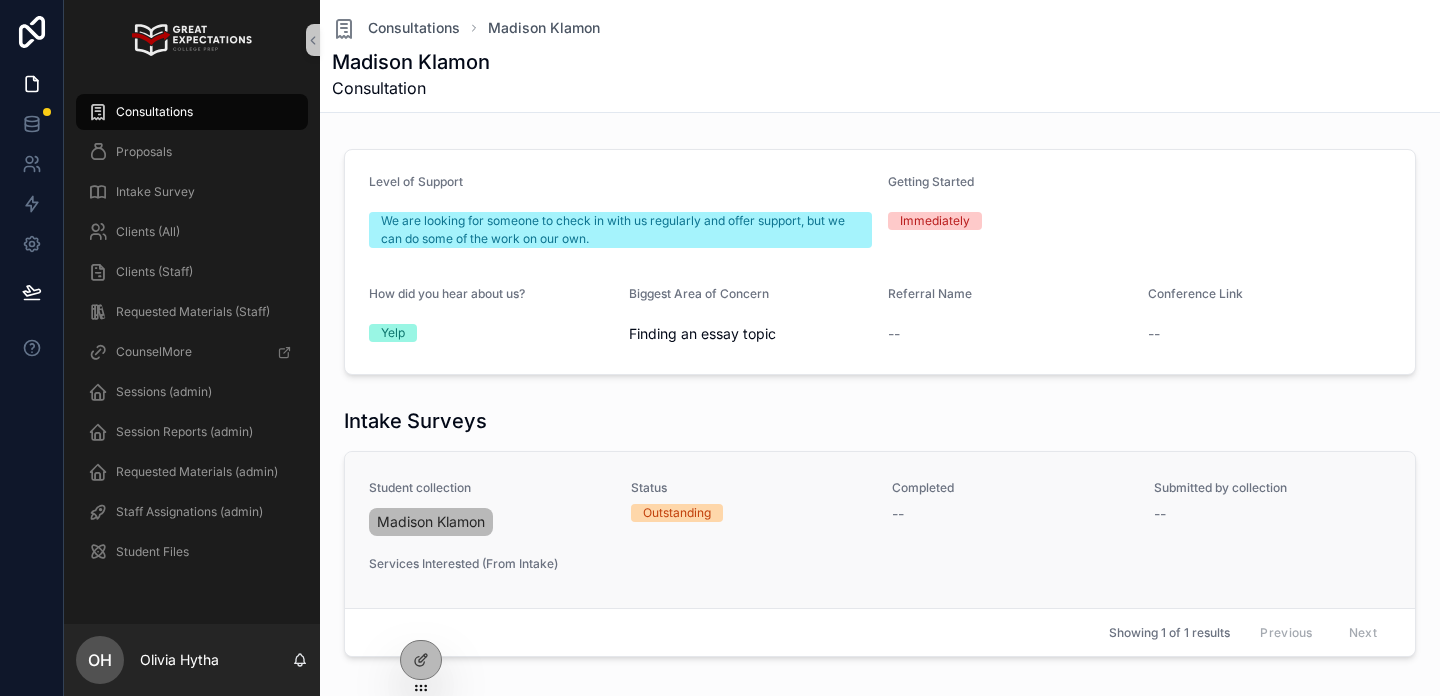 click on "Student collection [FIRST] [LAST] Status Outstanding Completed -- Submitted by collection -- Services Interested (From Intake)" at bounding box center [880, 530] 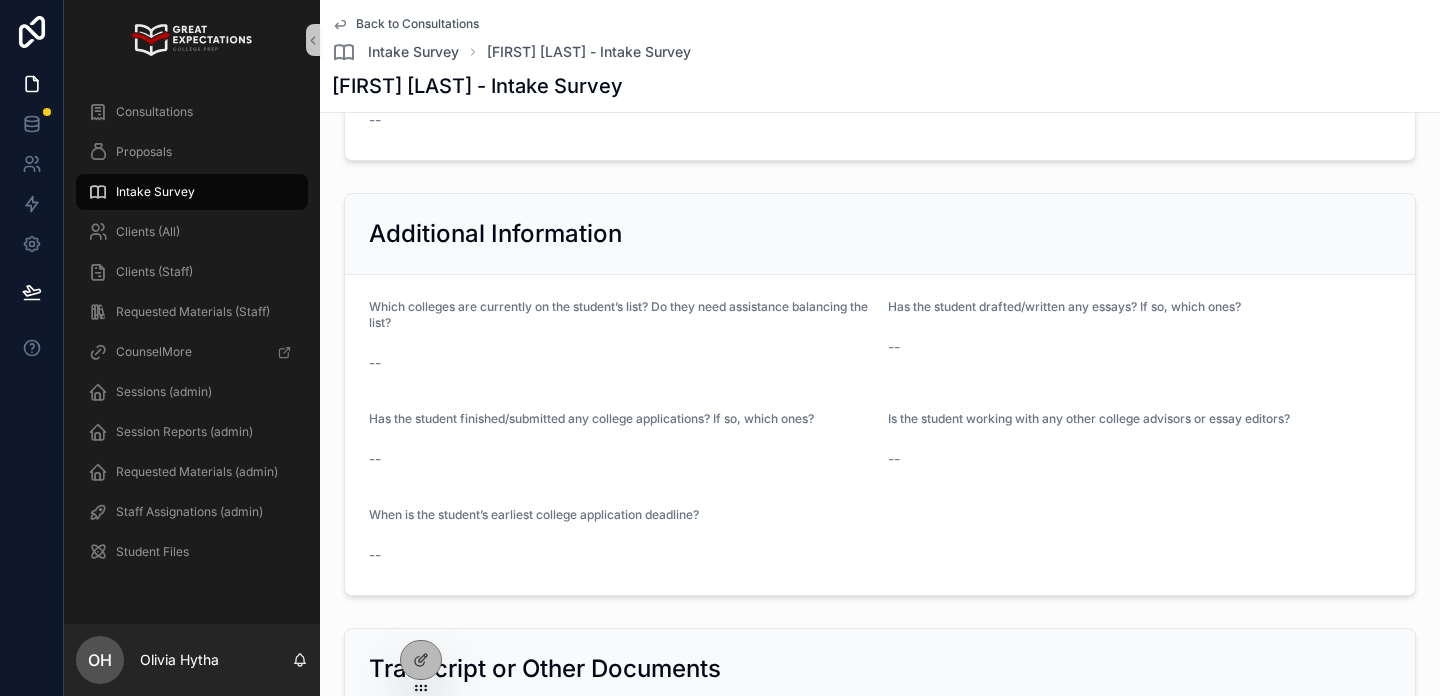 scroll, scrollTop: 0, scrollLeft: 0, axis: both 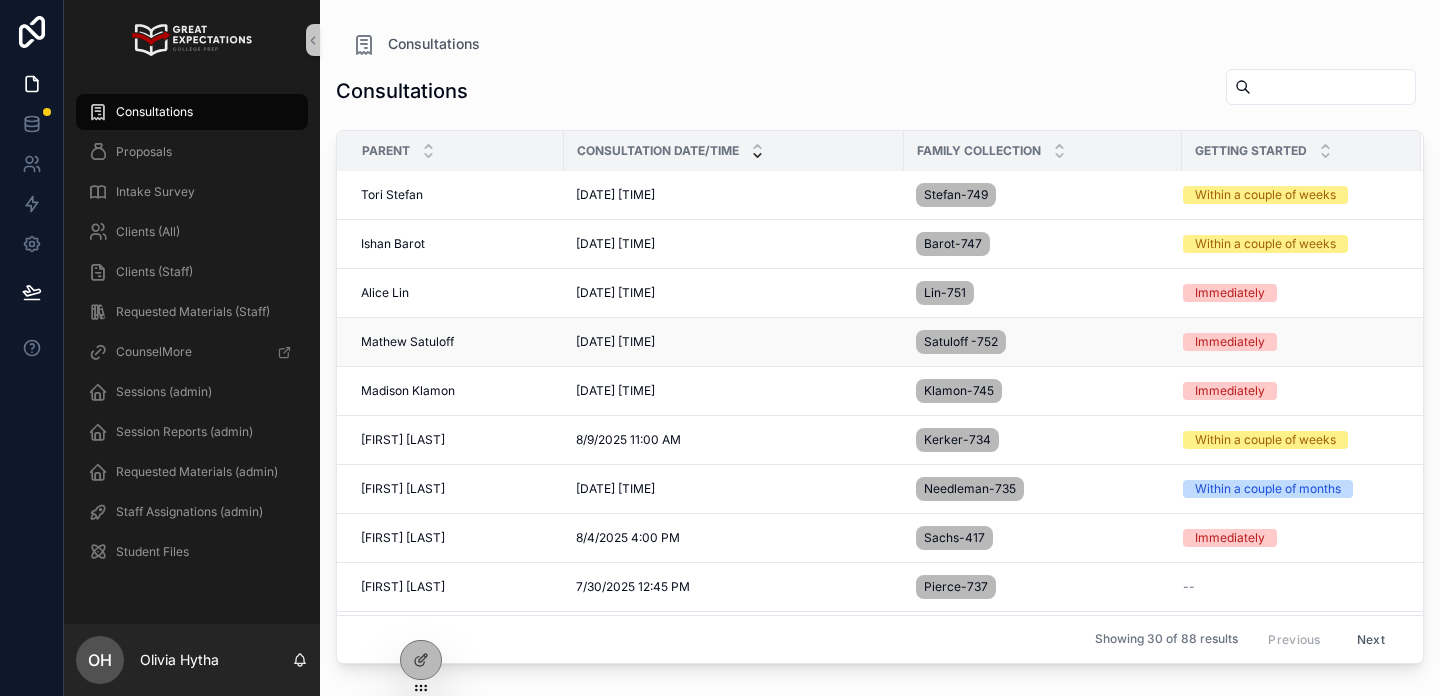 click on "[FIRST] [LAST] [FIRST] [LAST]" at bounding box center [456, 342] 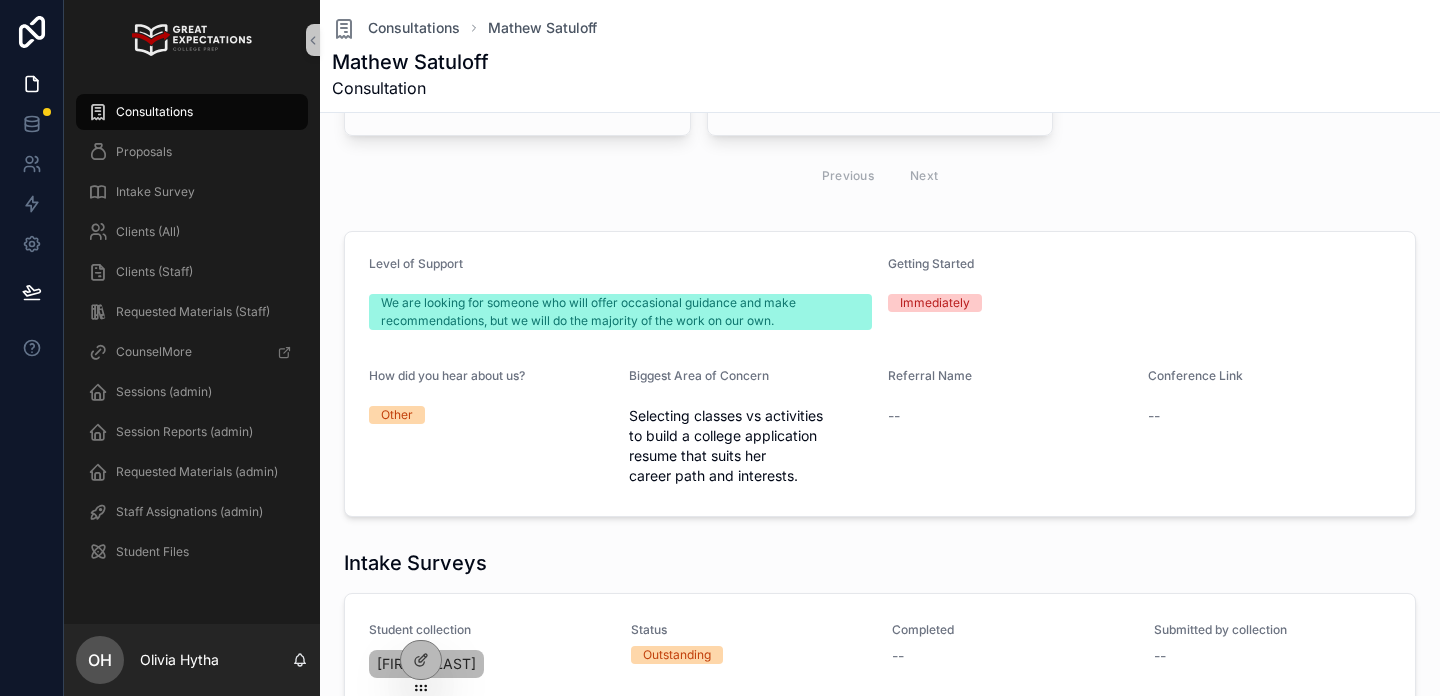 scroll, scrollTop: 864, scrollLeft: 0, axis: vertical 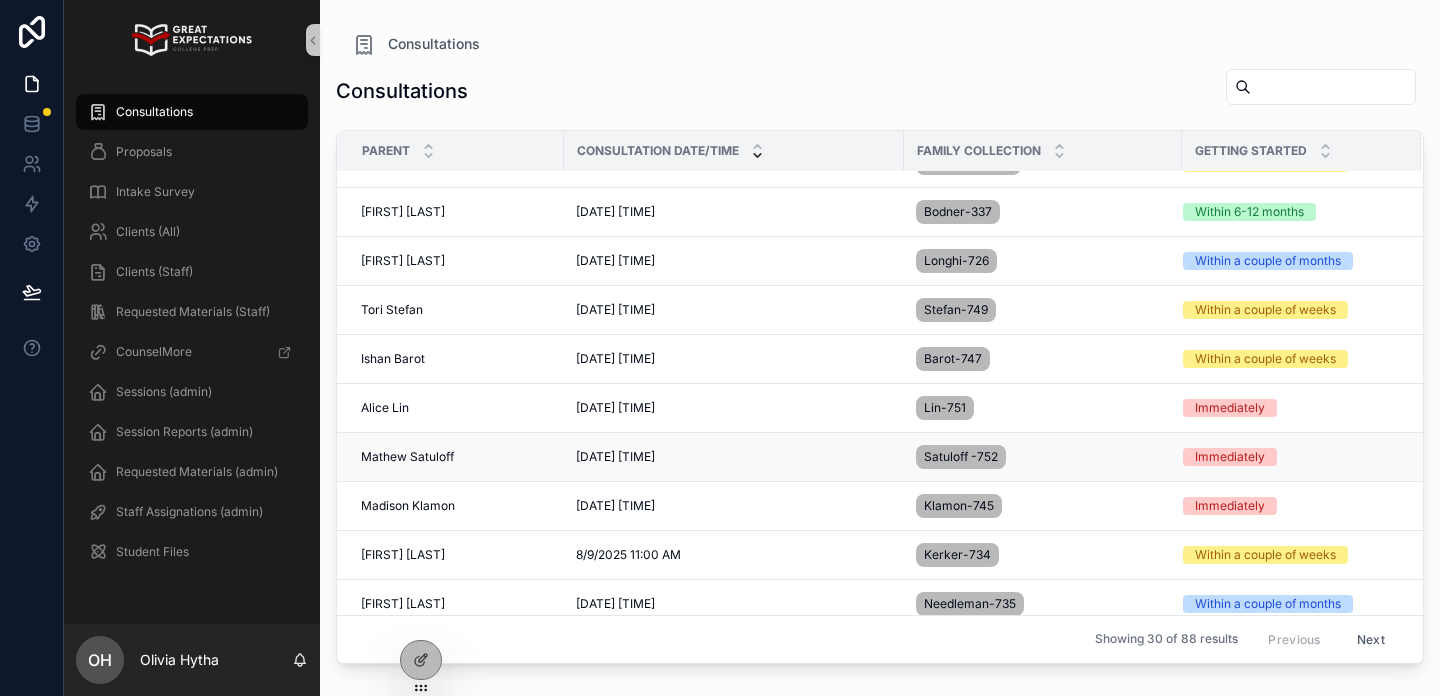 click on "[FIRST] [LAST] [FIRST] [LAST]" at bounding box center [456, 408] 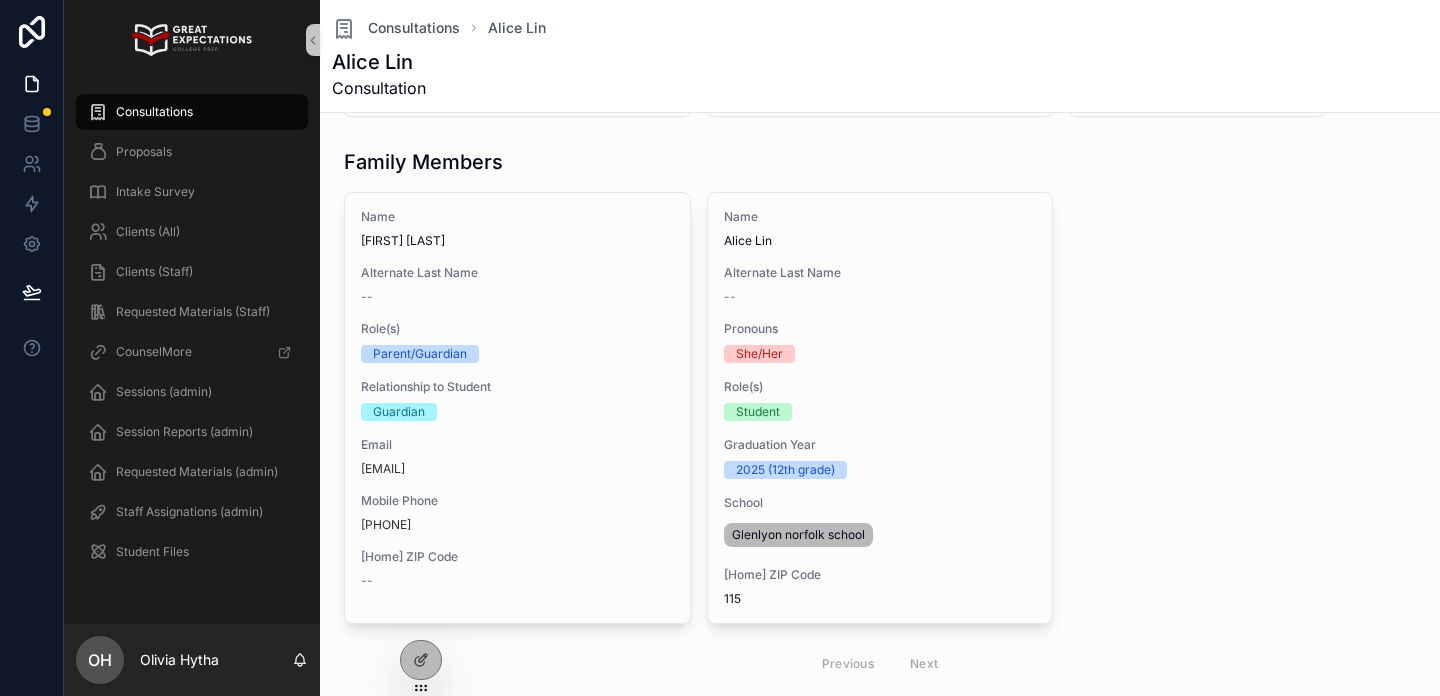 scroll, scrollTop: 130, scrollLeft: 0, axis: vertical 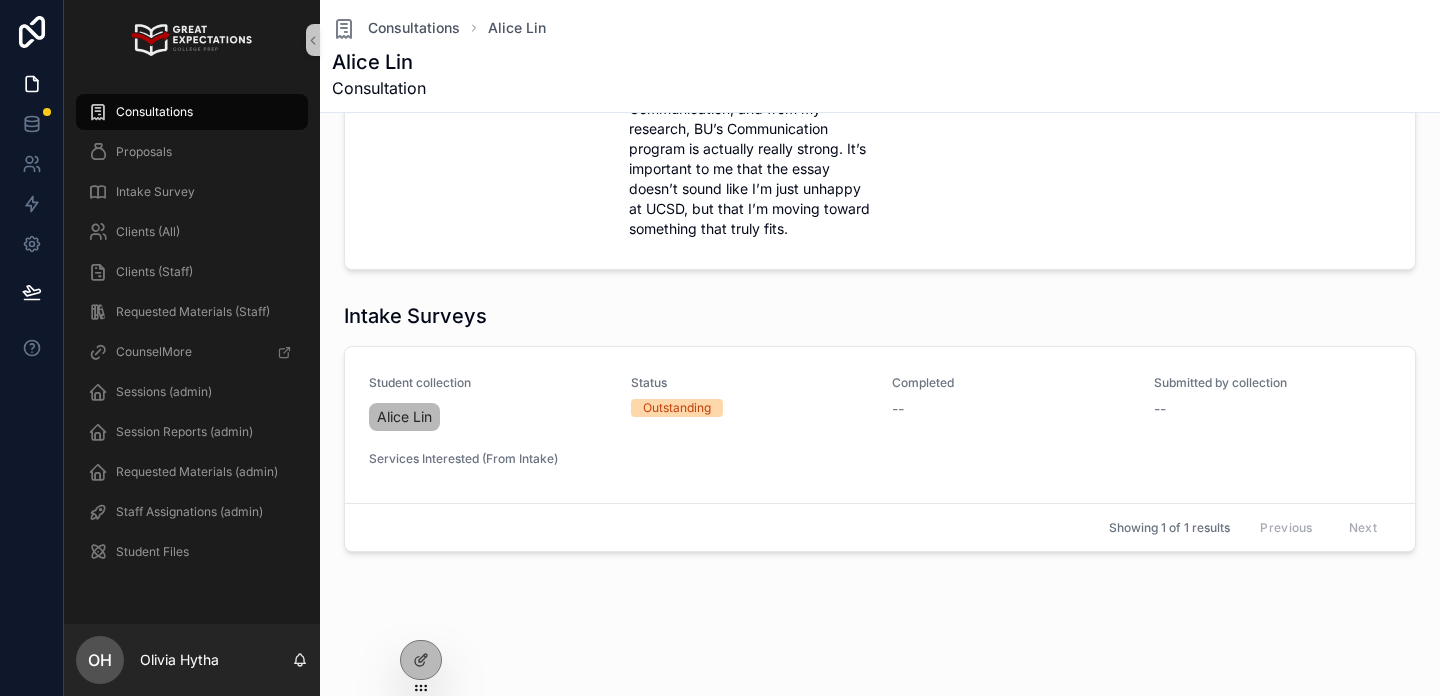 click on "Consultations" at bounding box center [192, 112] 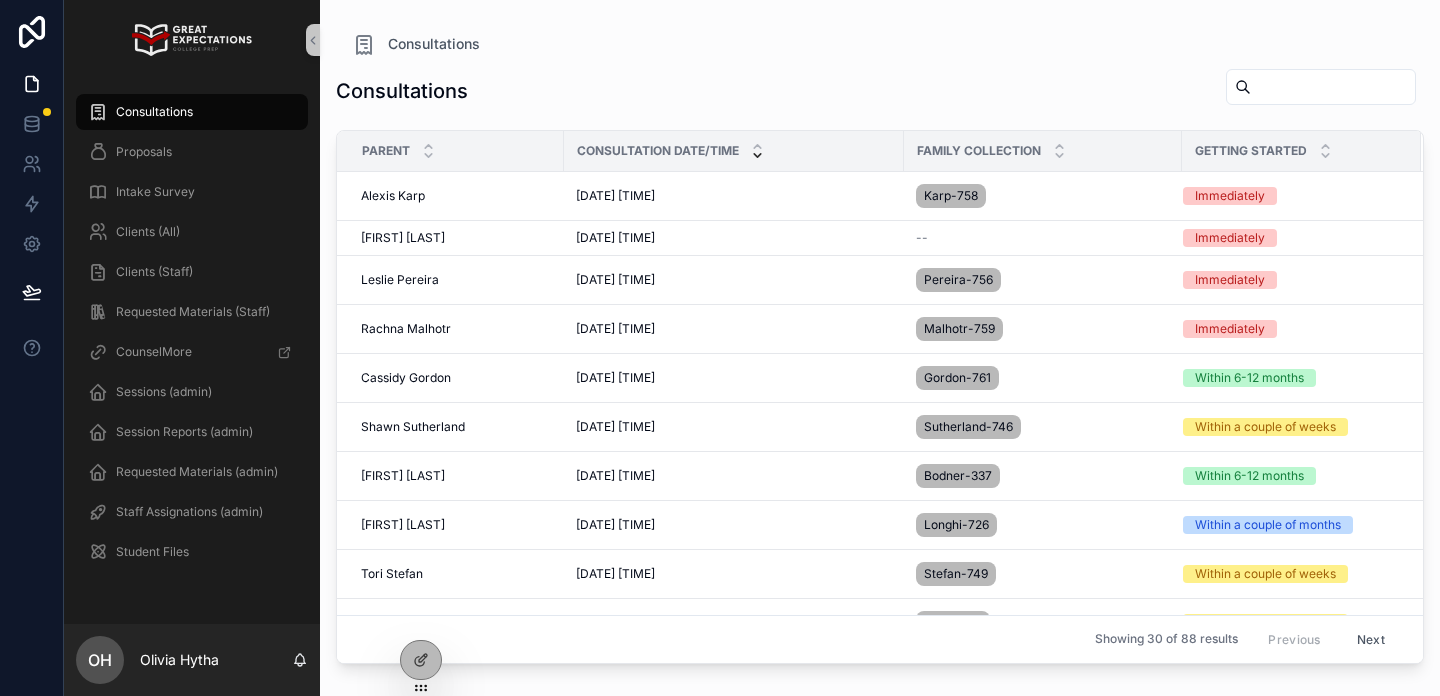 scroll, scrollTop: 0, scrollLeft: 0, axis: both 